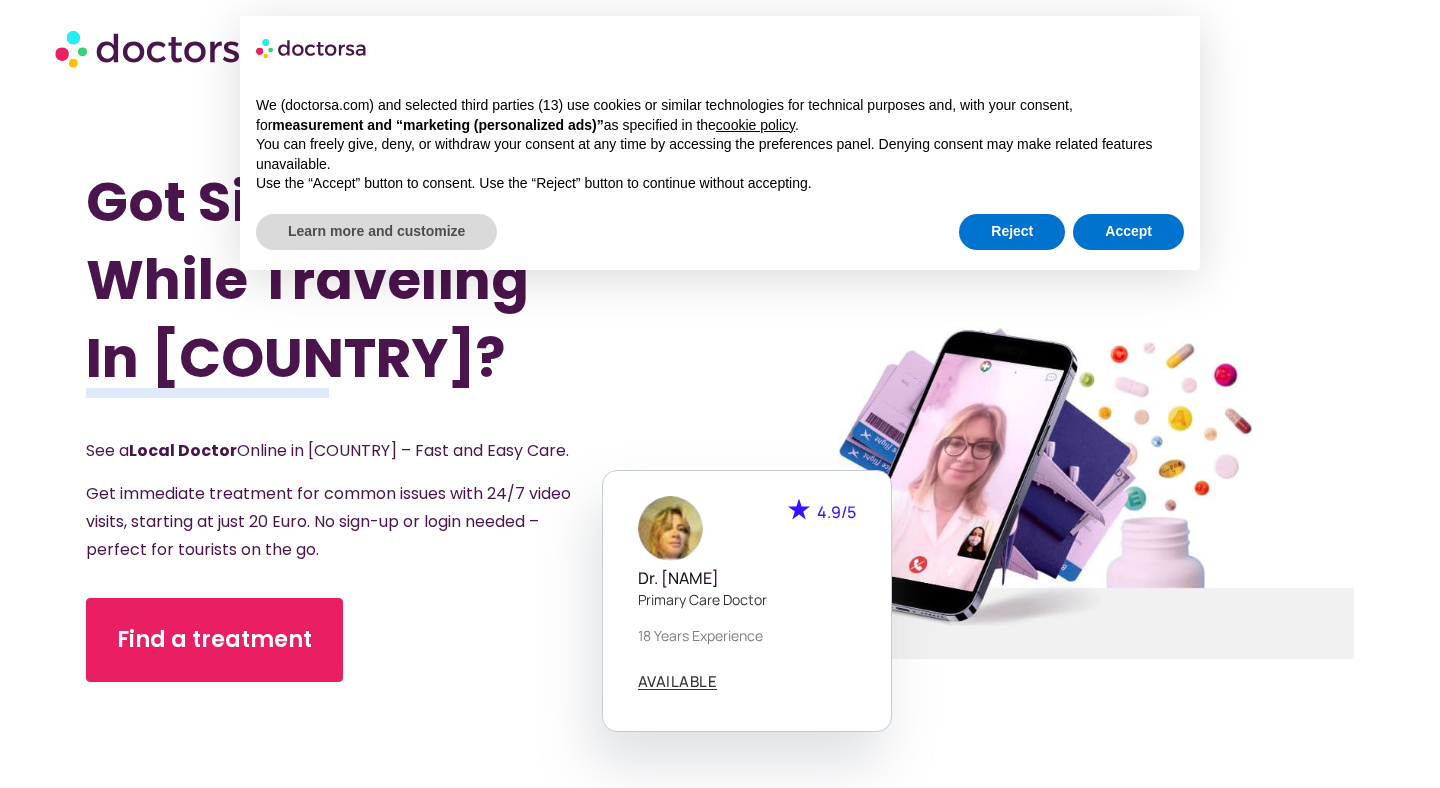scroll, scrollTop: 0, scrollLeft: 0, axis: both 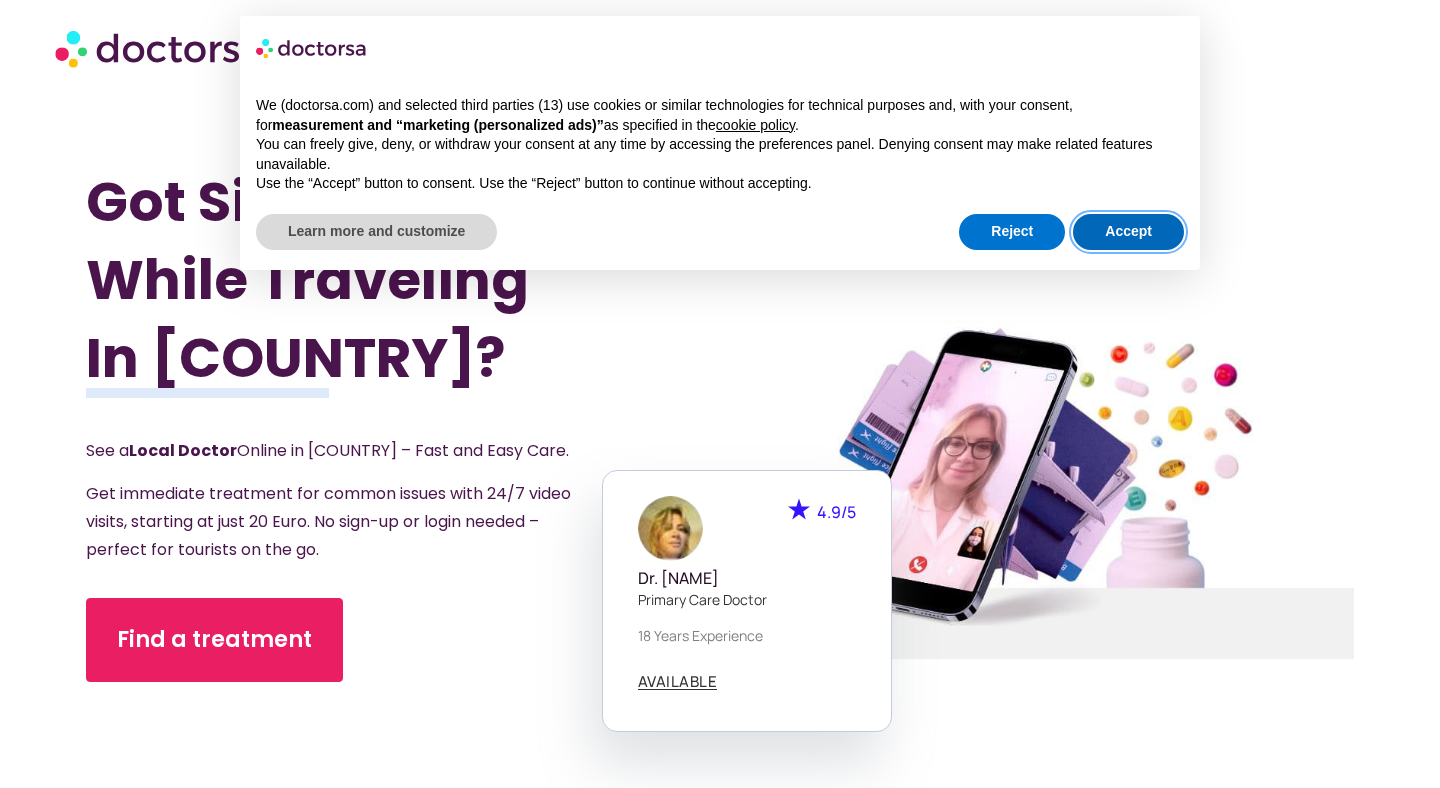 click on "Accept" at bounding box center (1128, 232) 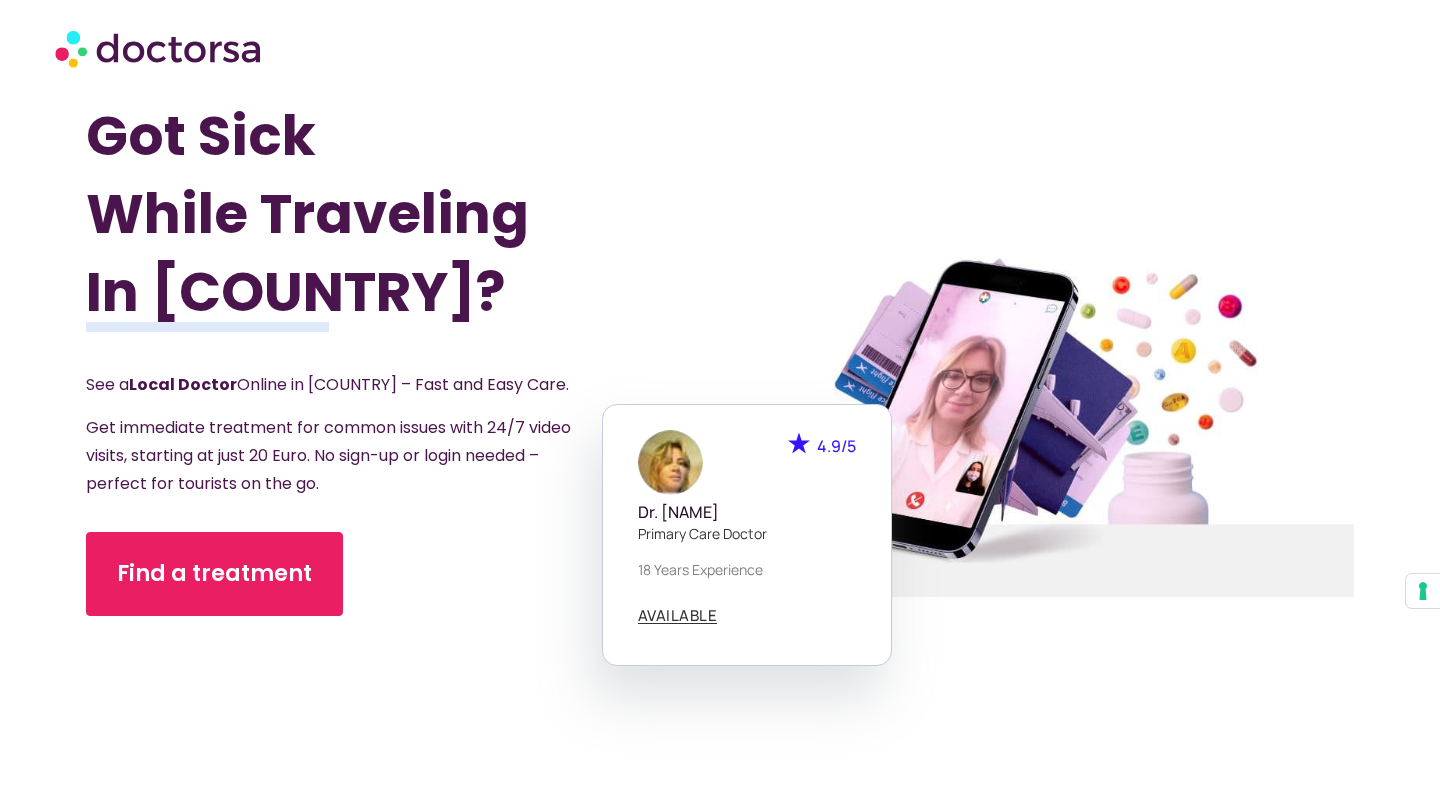 scroll, scrollTop: 67, scrollLeft: 0, axis: vertical 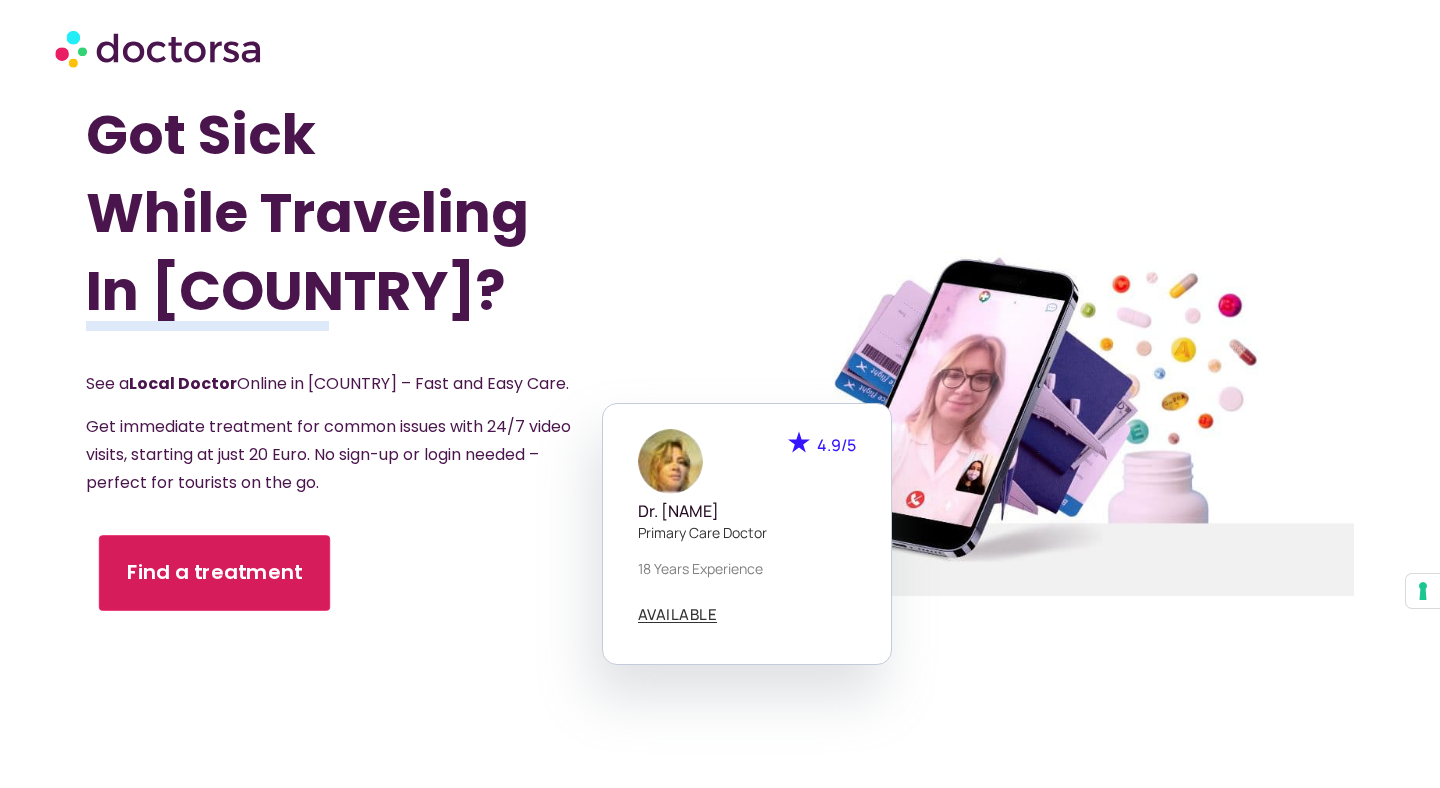 click on "Find a treatment" at bounding box center (215, 573) 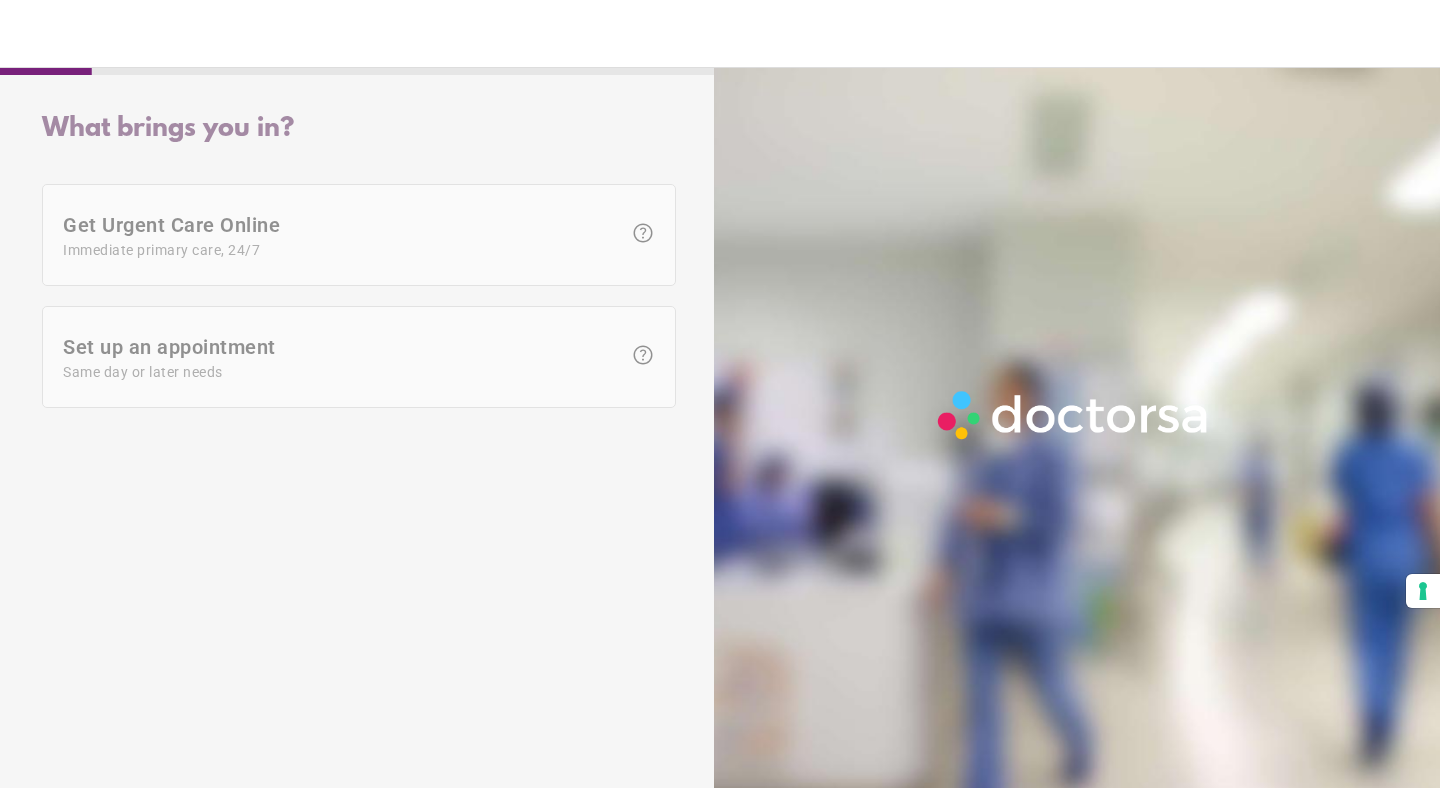 scroll, scrollTop: 0, scrollLeft: 0, axis: both 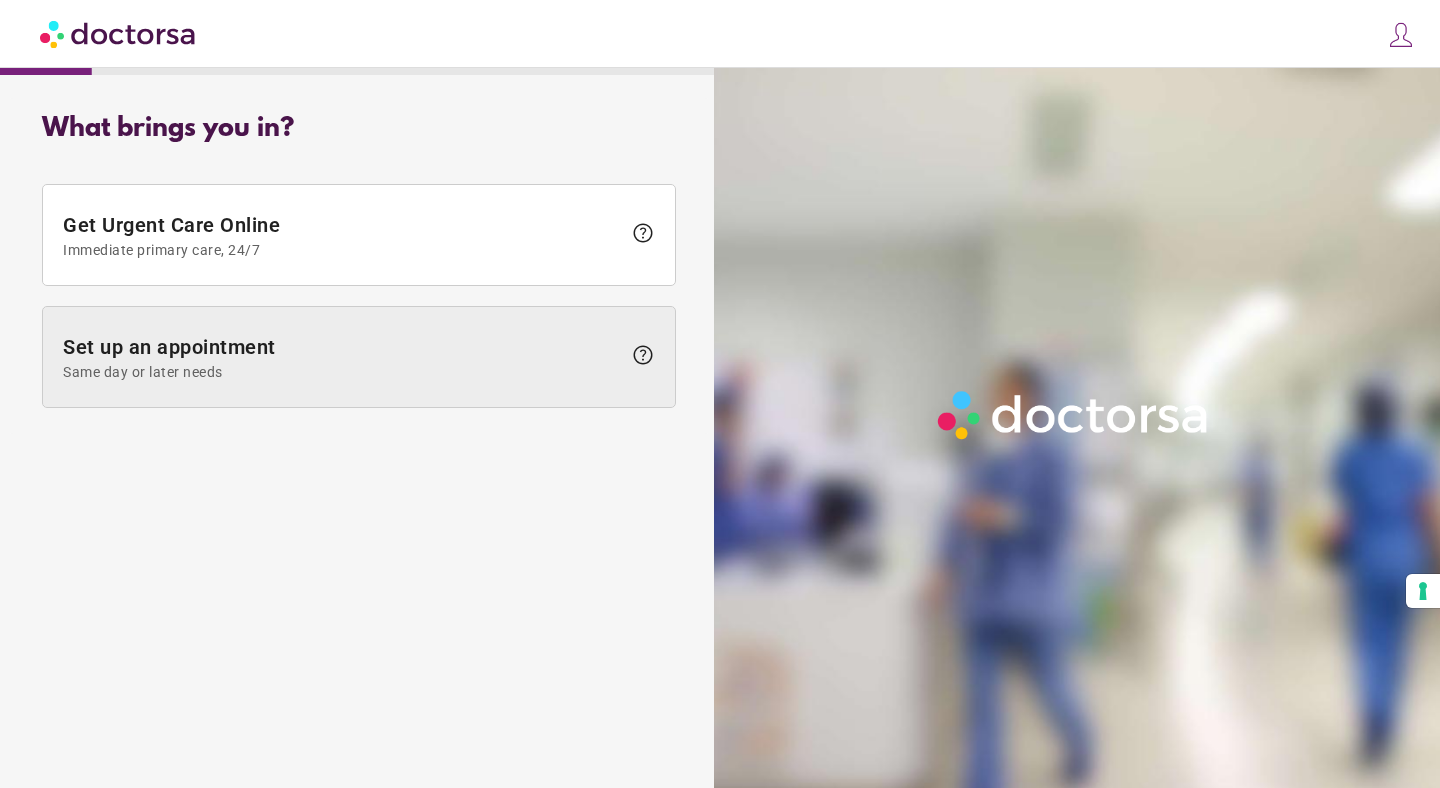 click on "Same day or later needs" at bounding box center (342, 372) 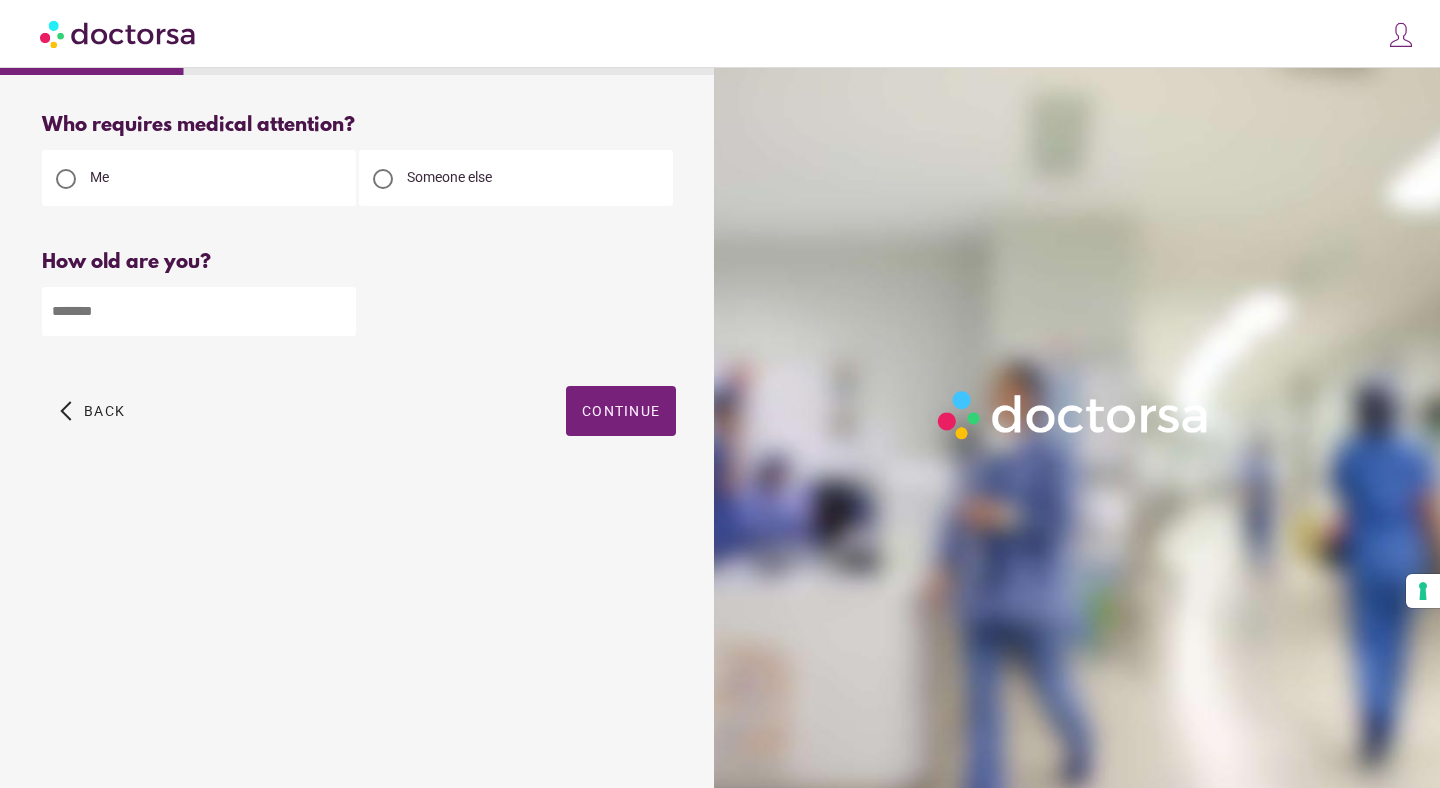 click at bounding box center [199, 311] 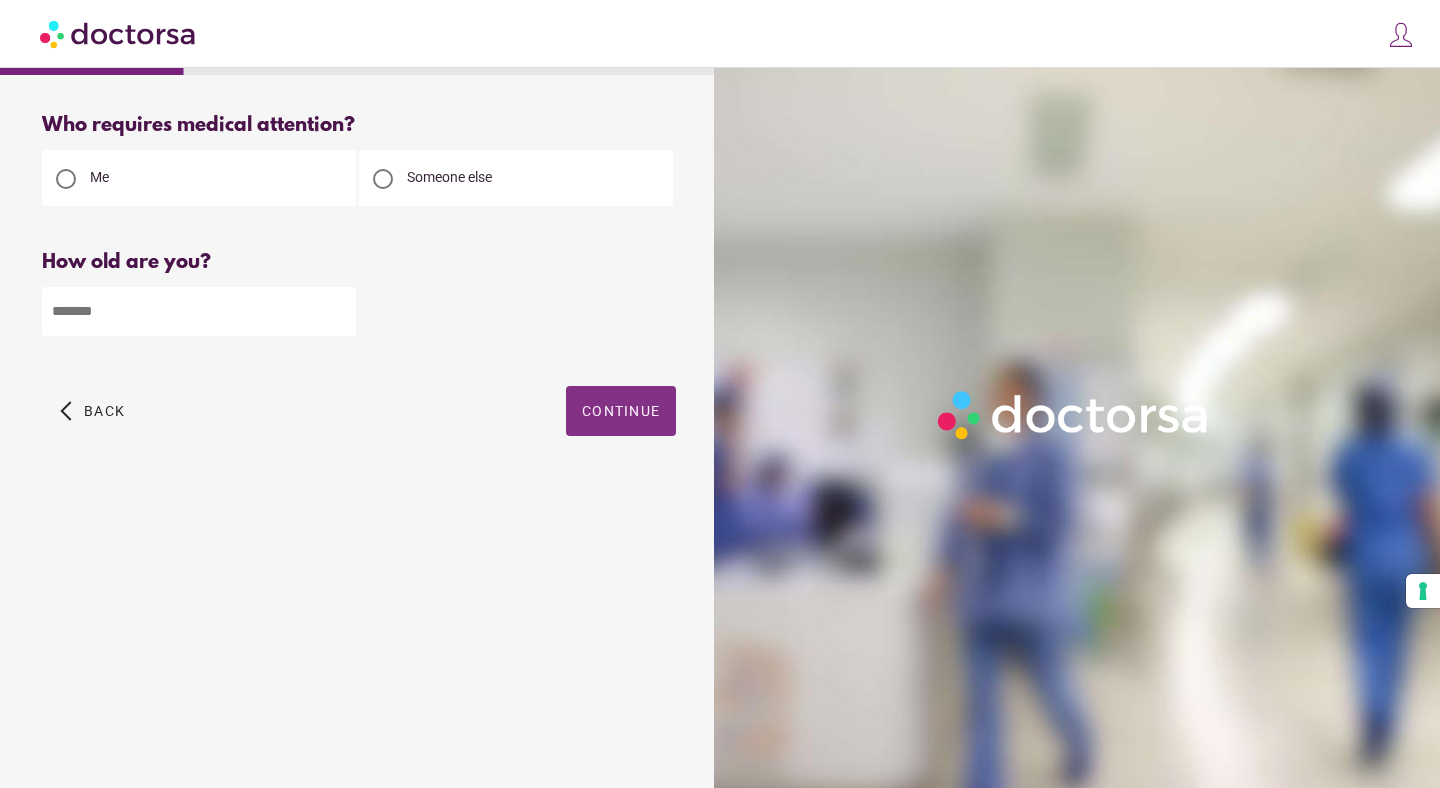 type on "**" 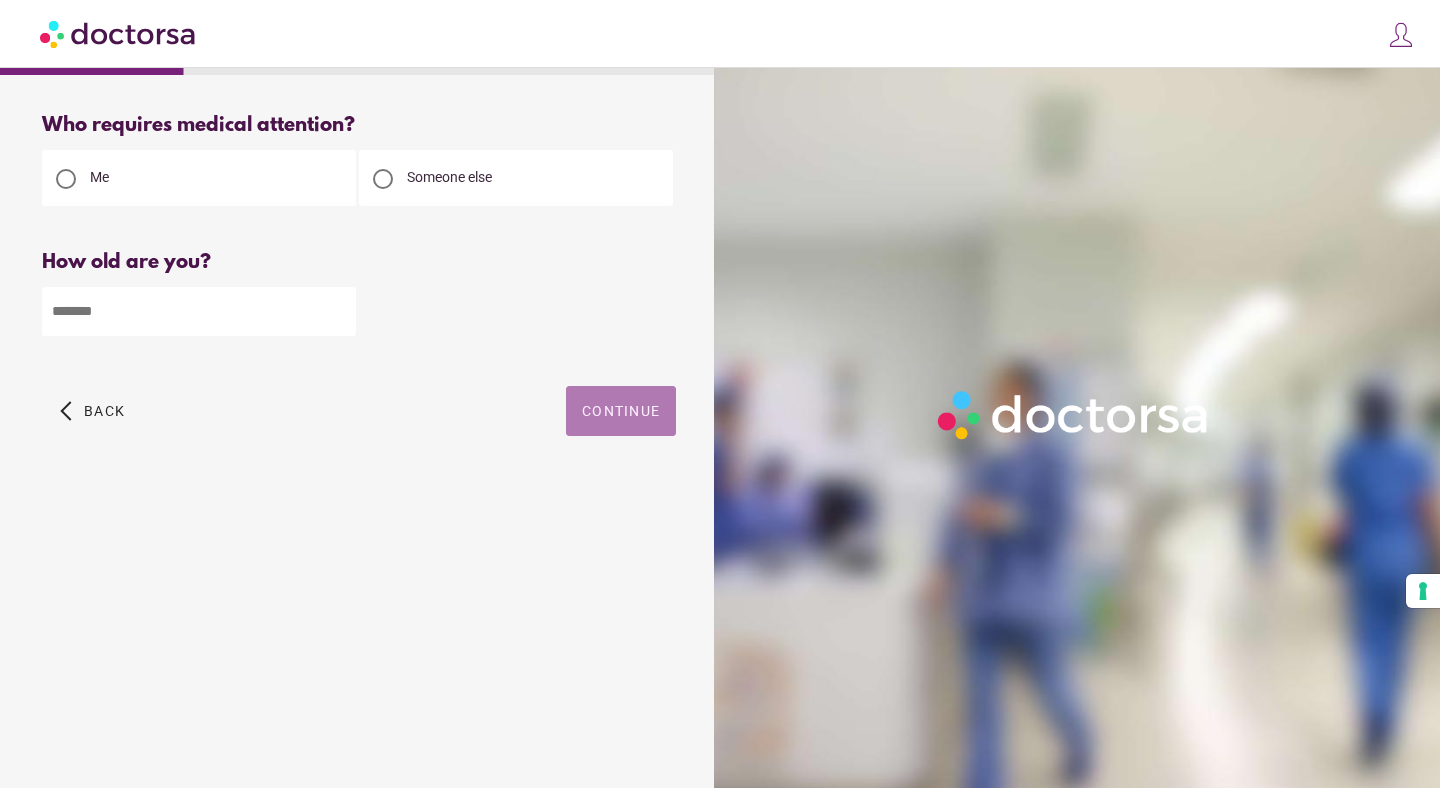 click on "Continue" at bounding box center (621, 411) 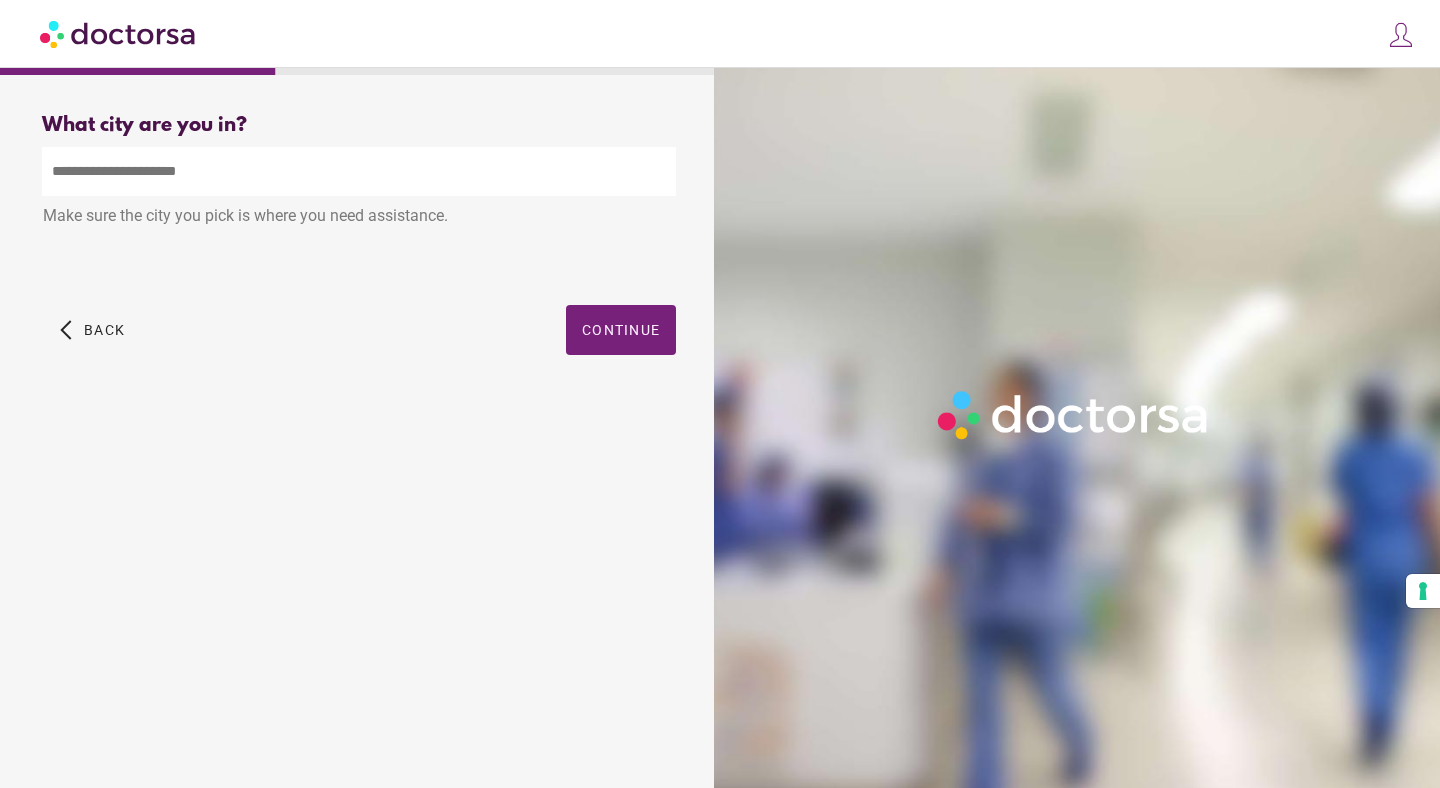 click at bounding box center [359, 171] 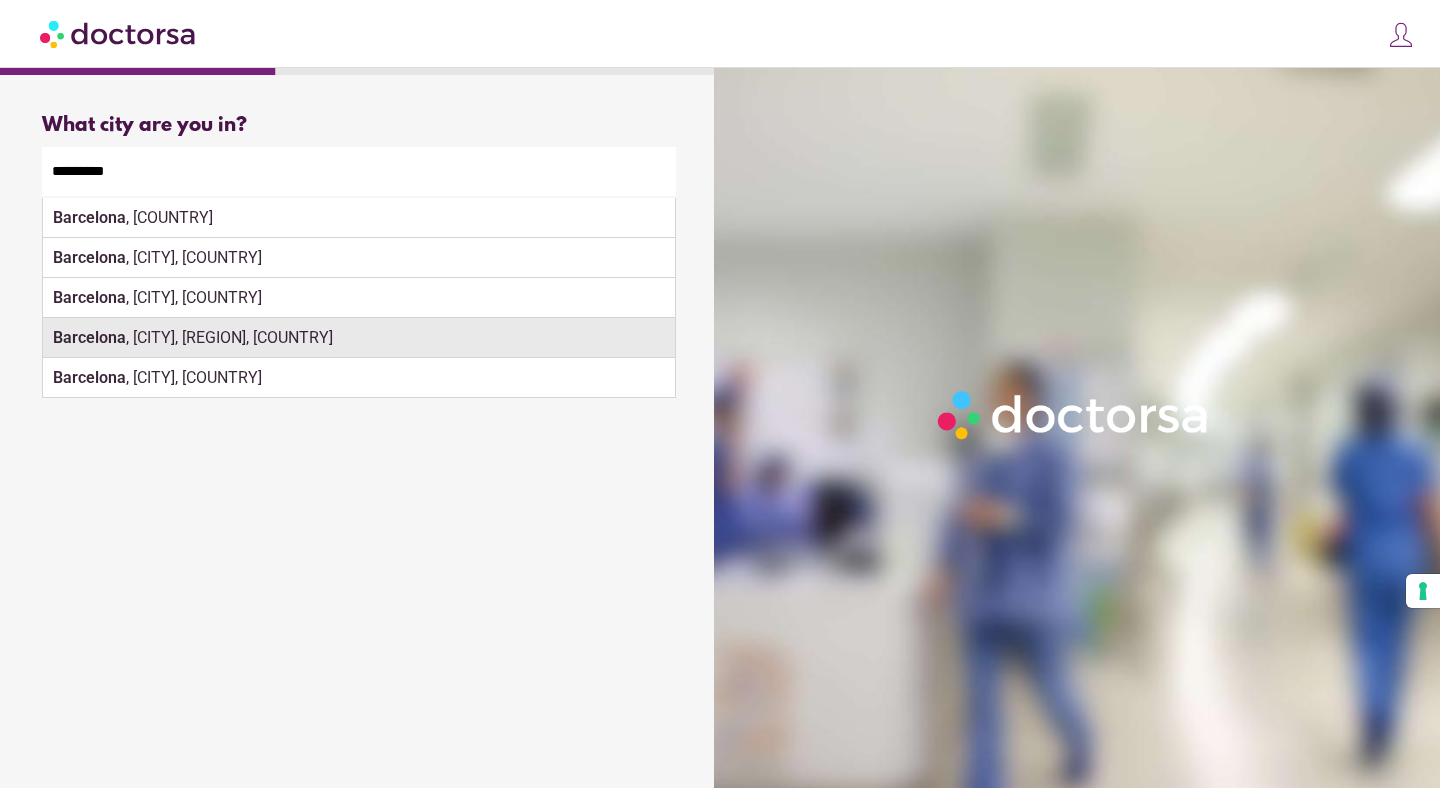 click on "[CITY] , [CITY], [REGION], [COUNTRY]" at bounding box center [359, 338] 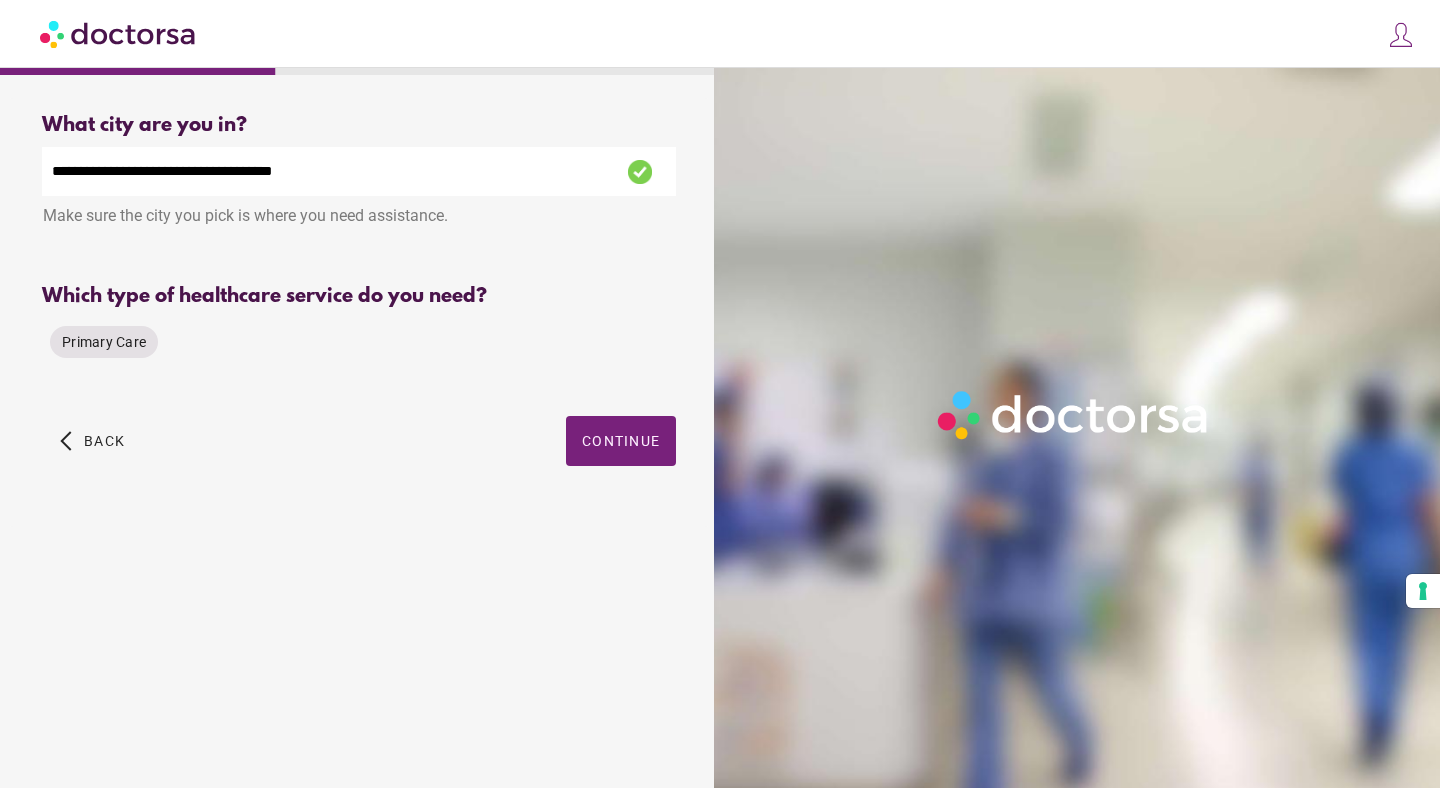 drag, startPoint x: 115, startPoint y: 177, endPoint x: 339, endPoint y: 194, distance: 224.64417 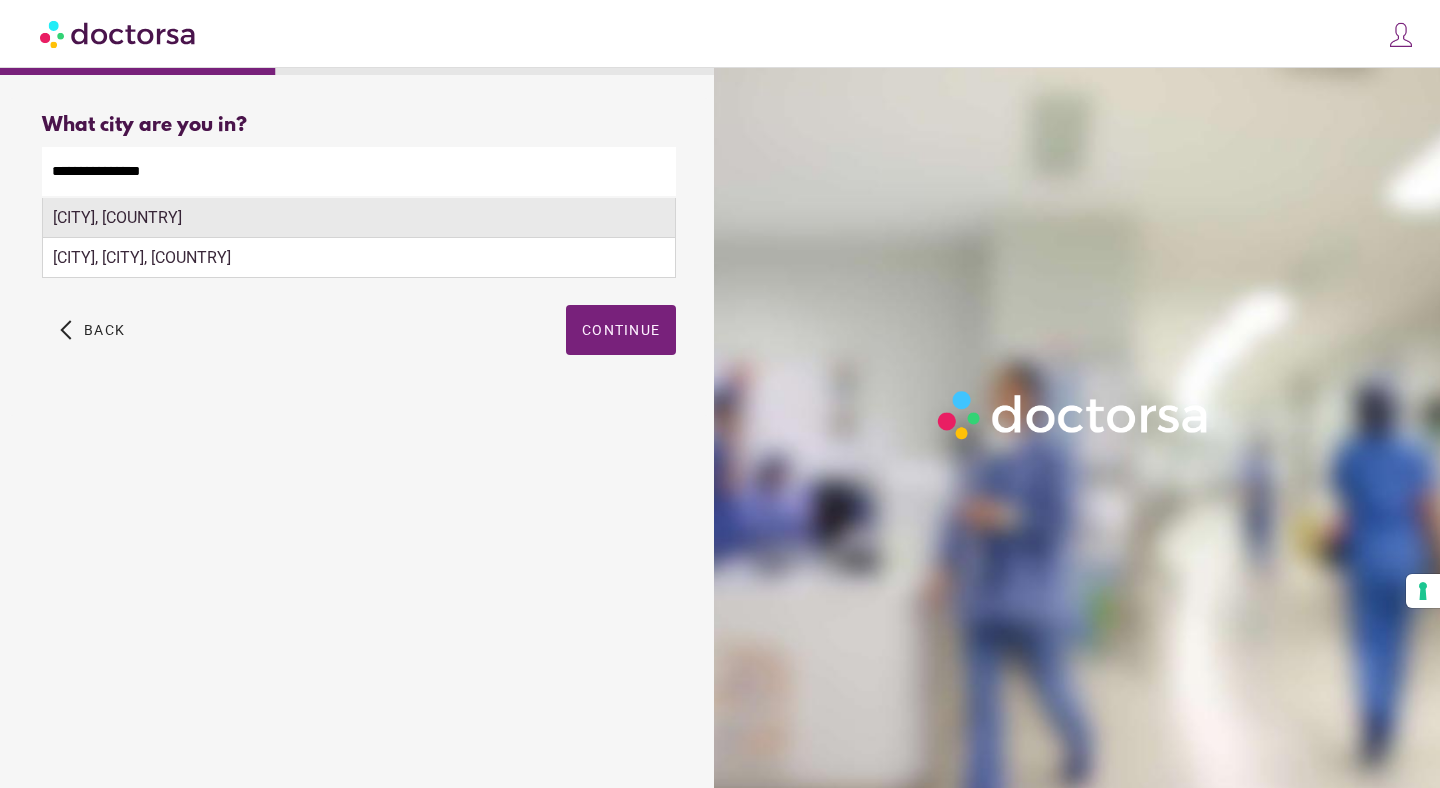 click on "[CITY], [COUNTRY]" at bounding box center [359, 218] 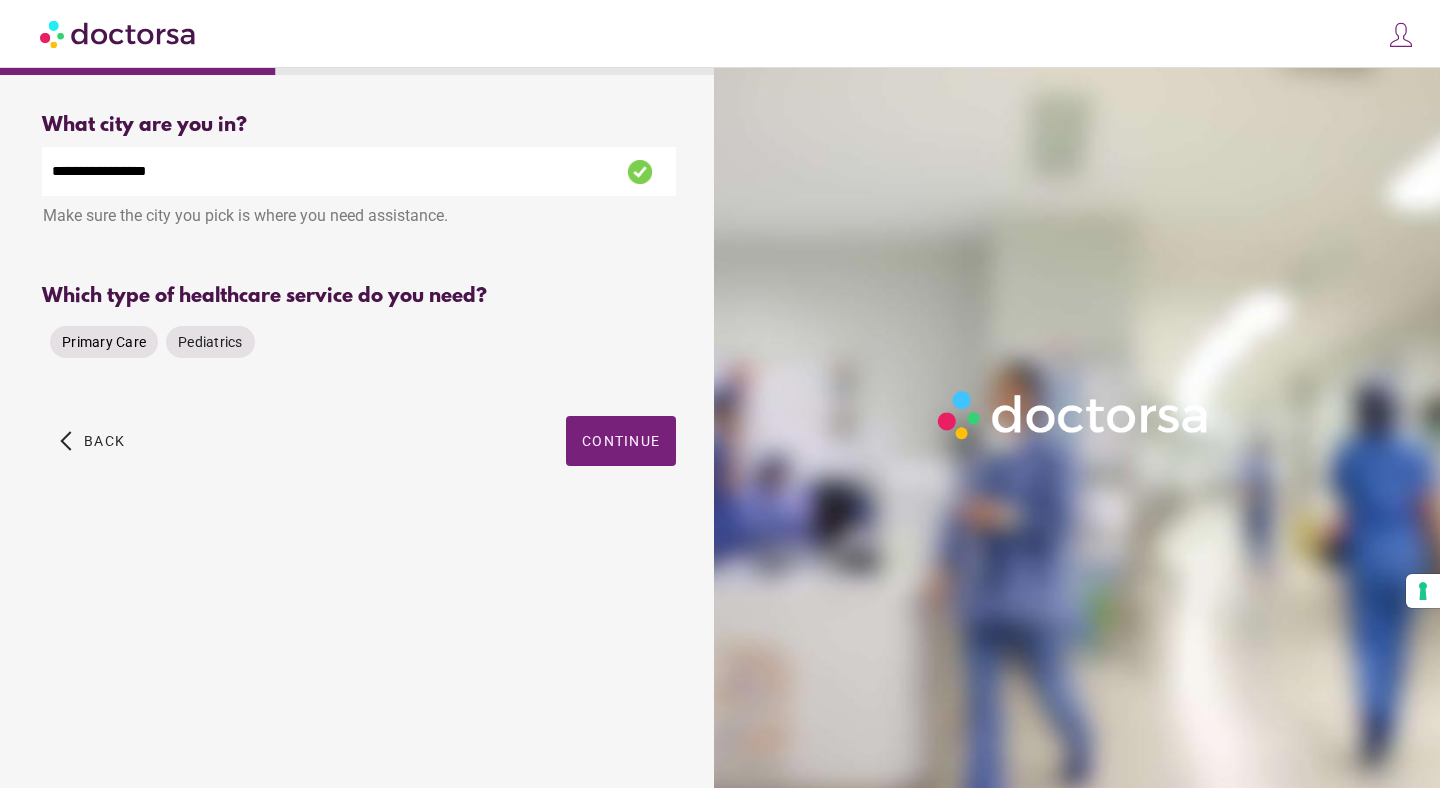 click on "Primary Care" at bounding box center (104, 342) 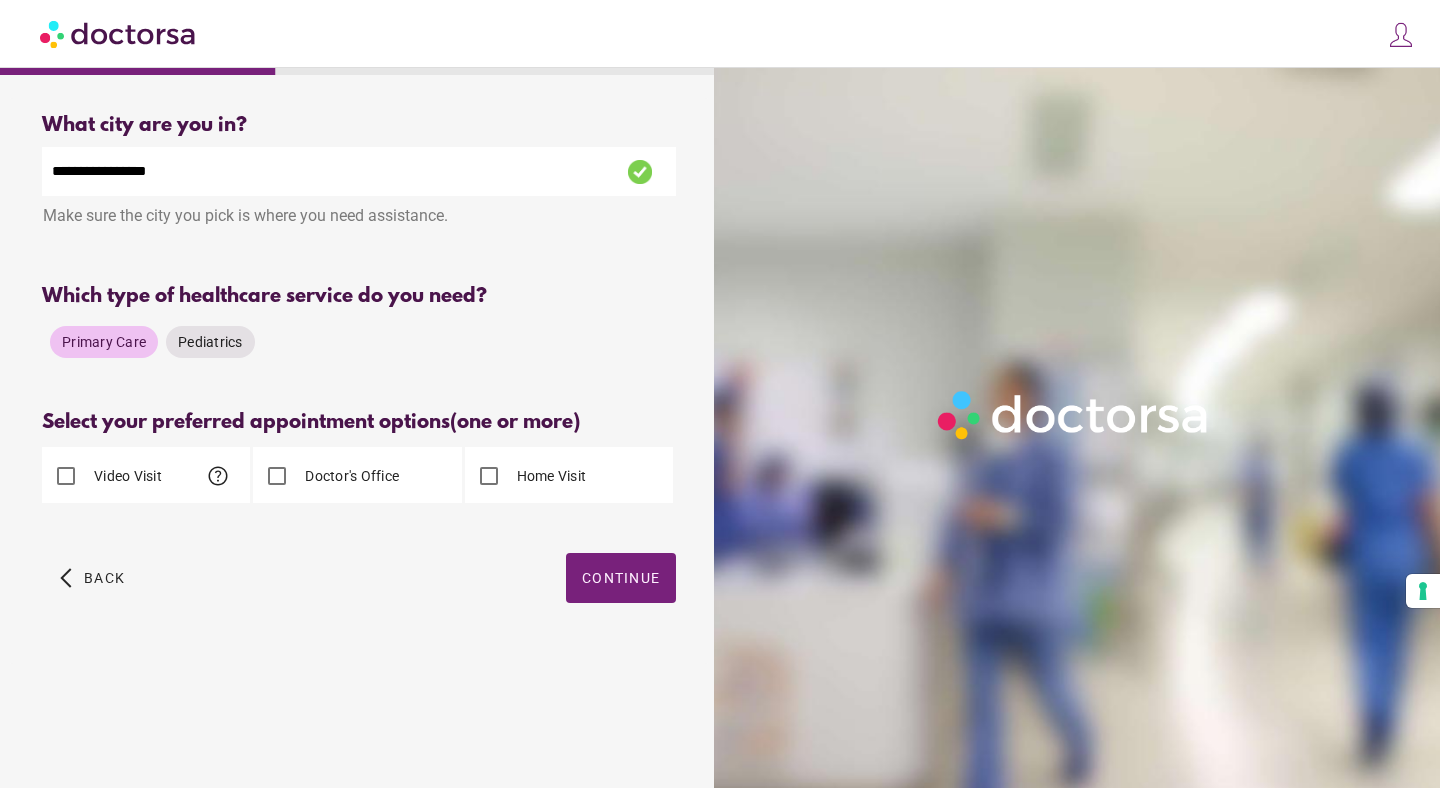 click on "Video Visit" at bounding box center [126, 476] 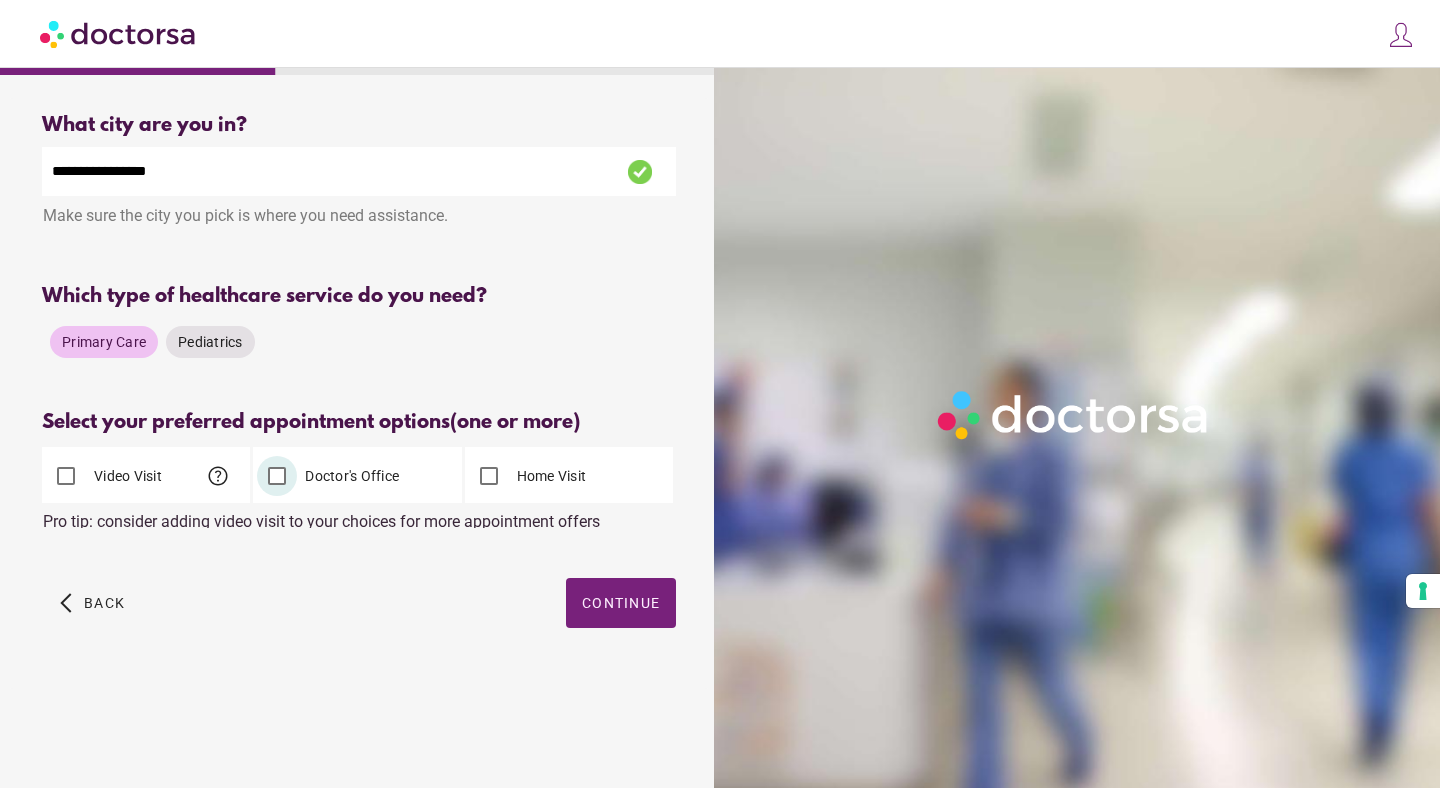 click on "Video Visit" at bounding box center [126, 476] 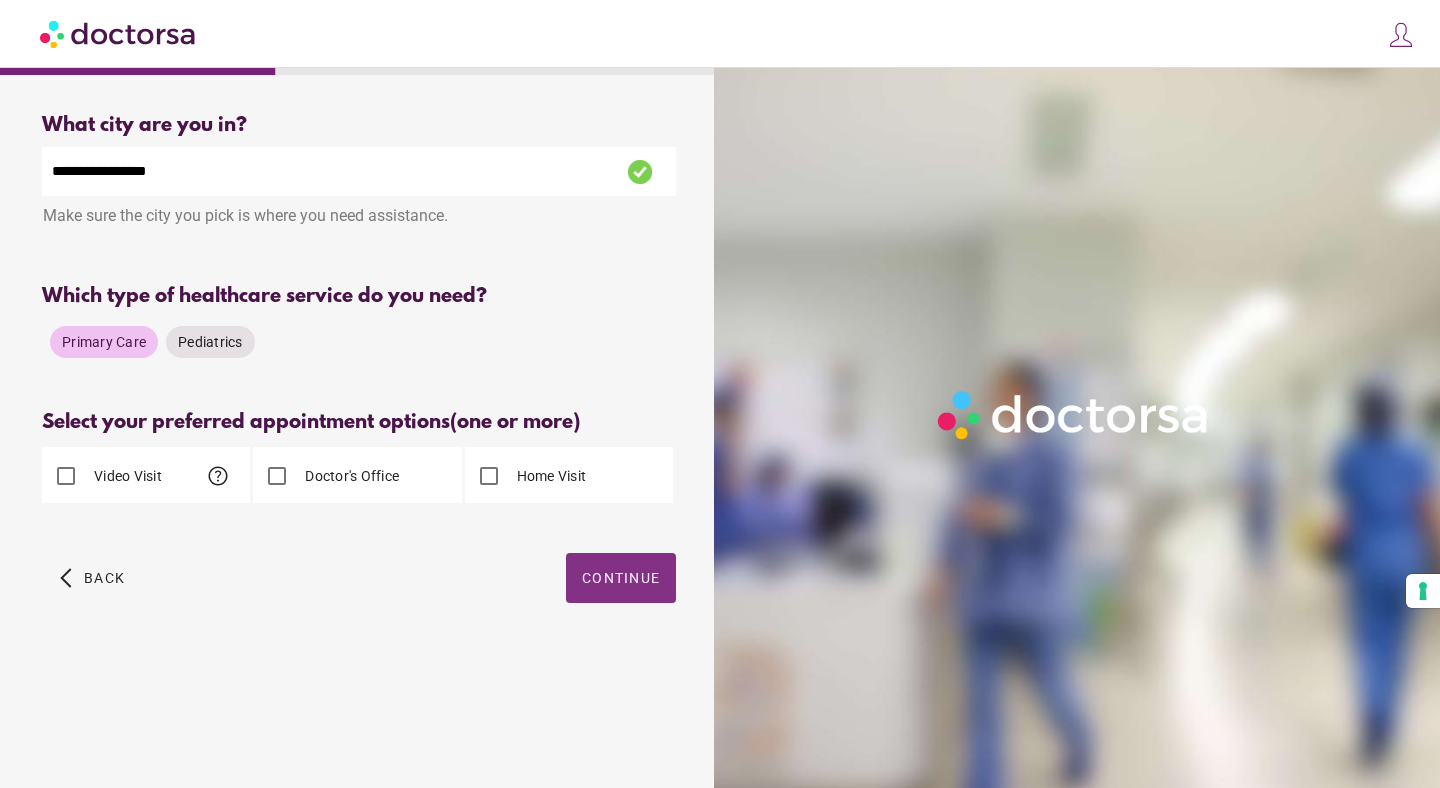 click on "Continue" at bounding box center [621, 578] 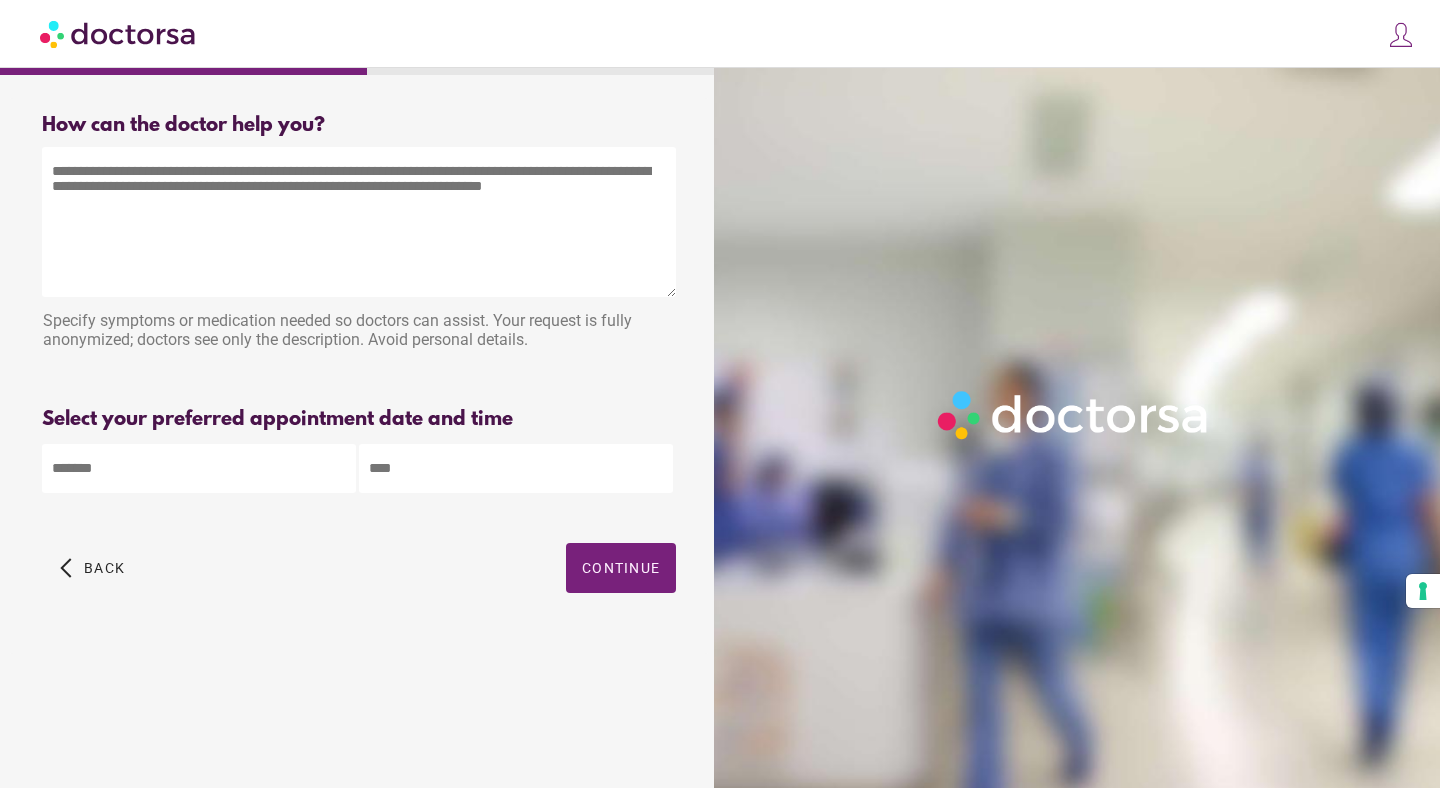 click on "**********" at bounding box center (720, 394) 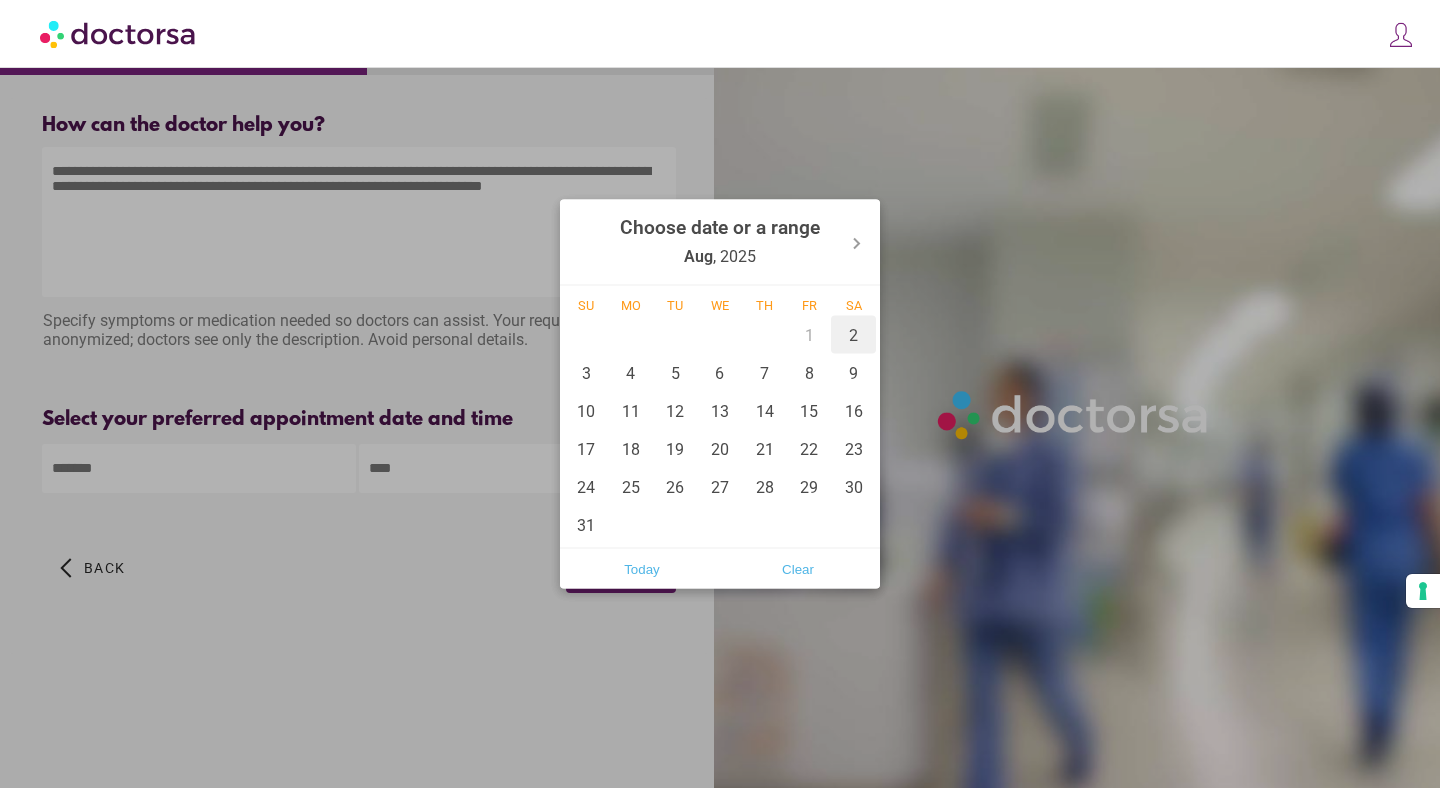 click on "2" at bounding box center (853, 335) 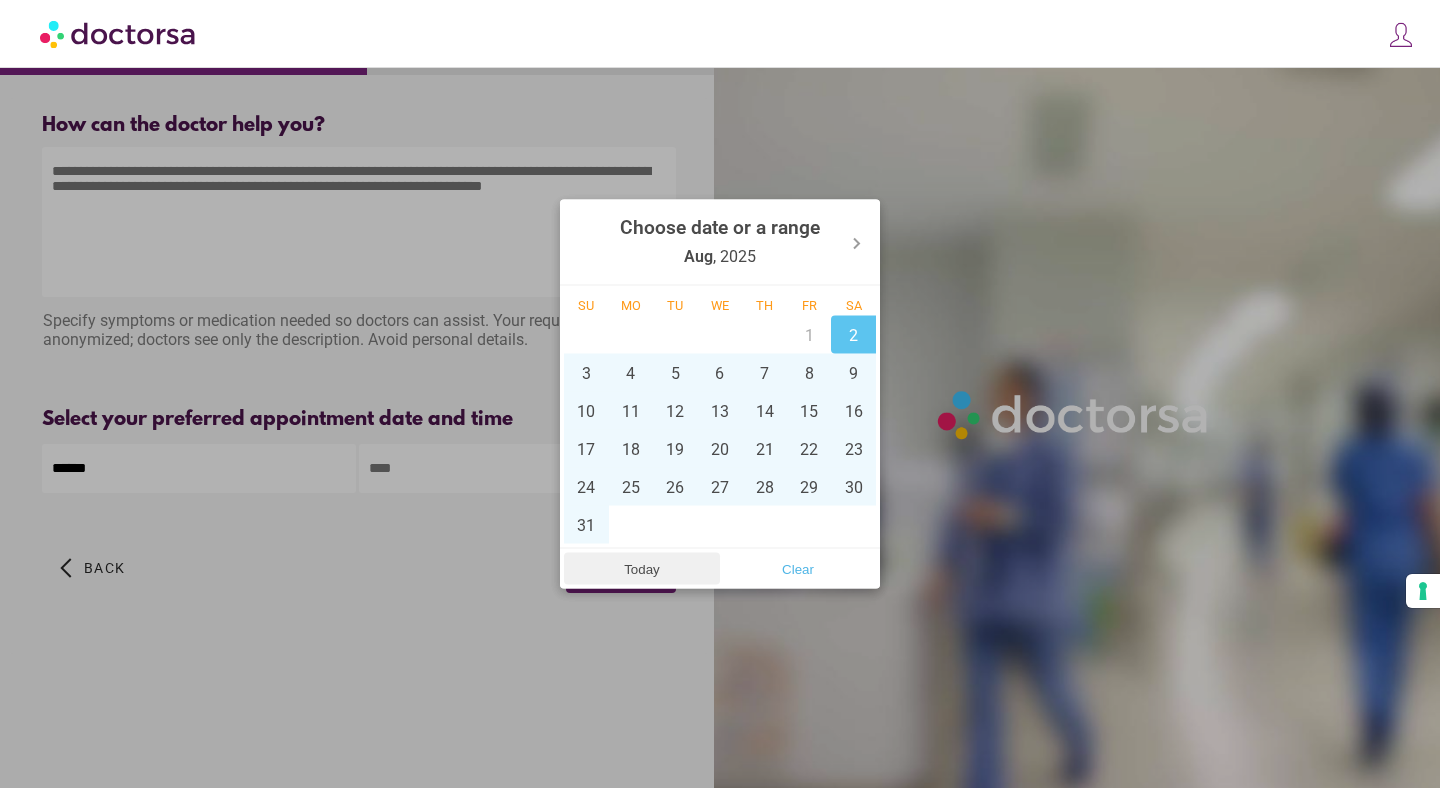 click on "Today" at bounding box center (642, 569) 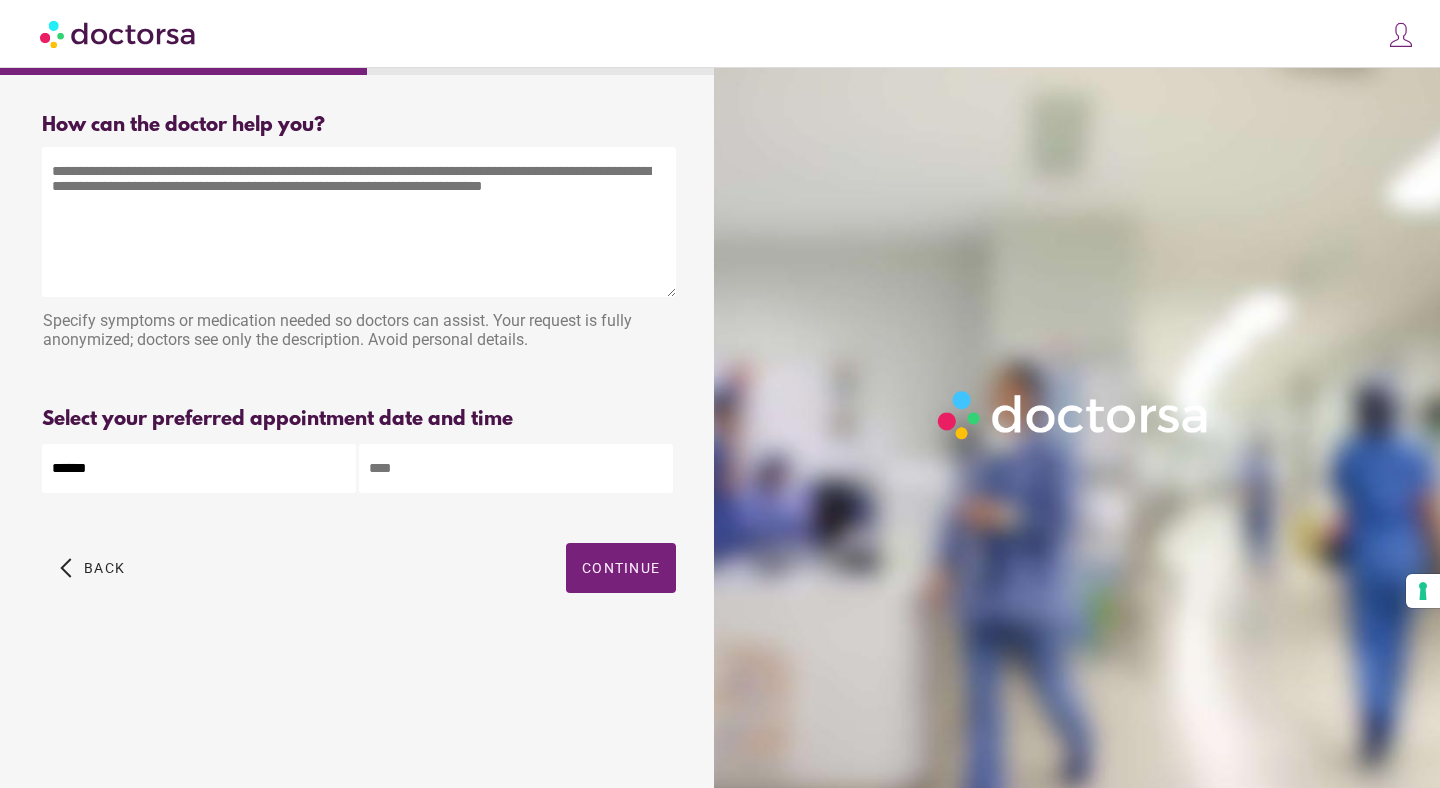 click at bounding box center (516, 468) 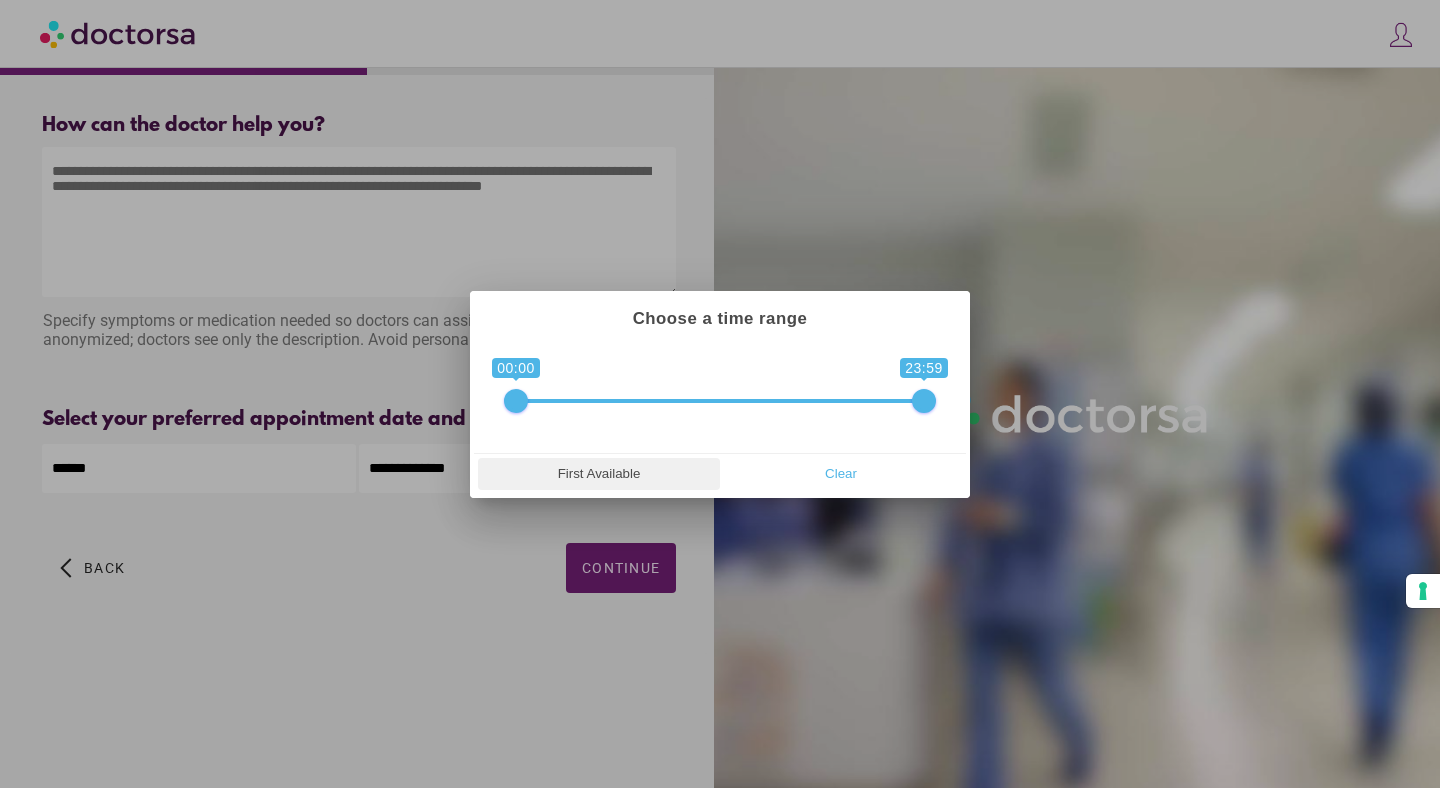 click on "First Available" at bounding box center (599, 474) 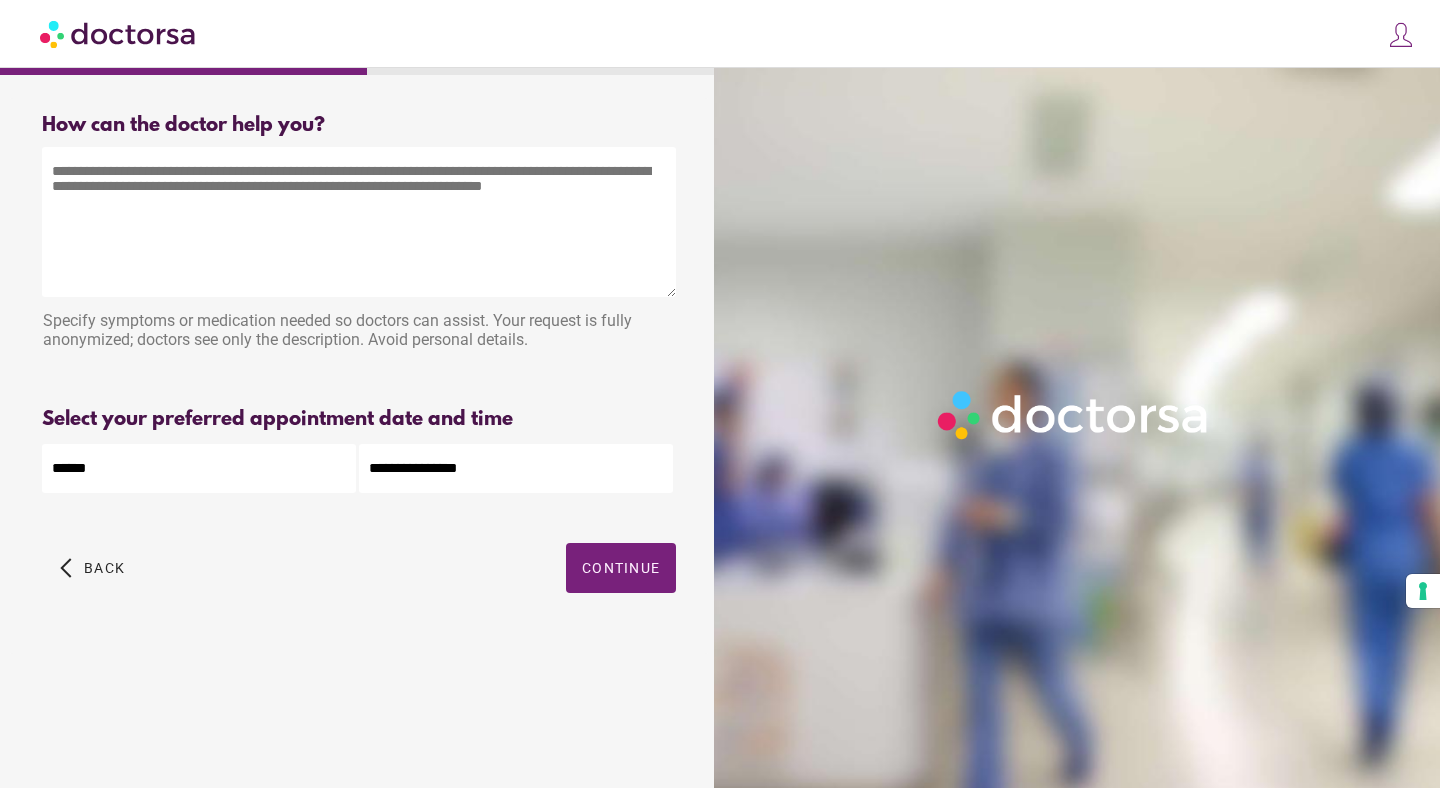 click at bounding box center (359, 222) 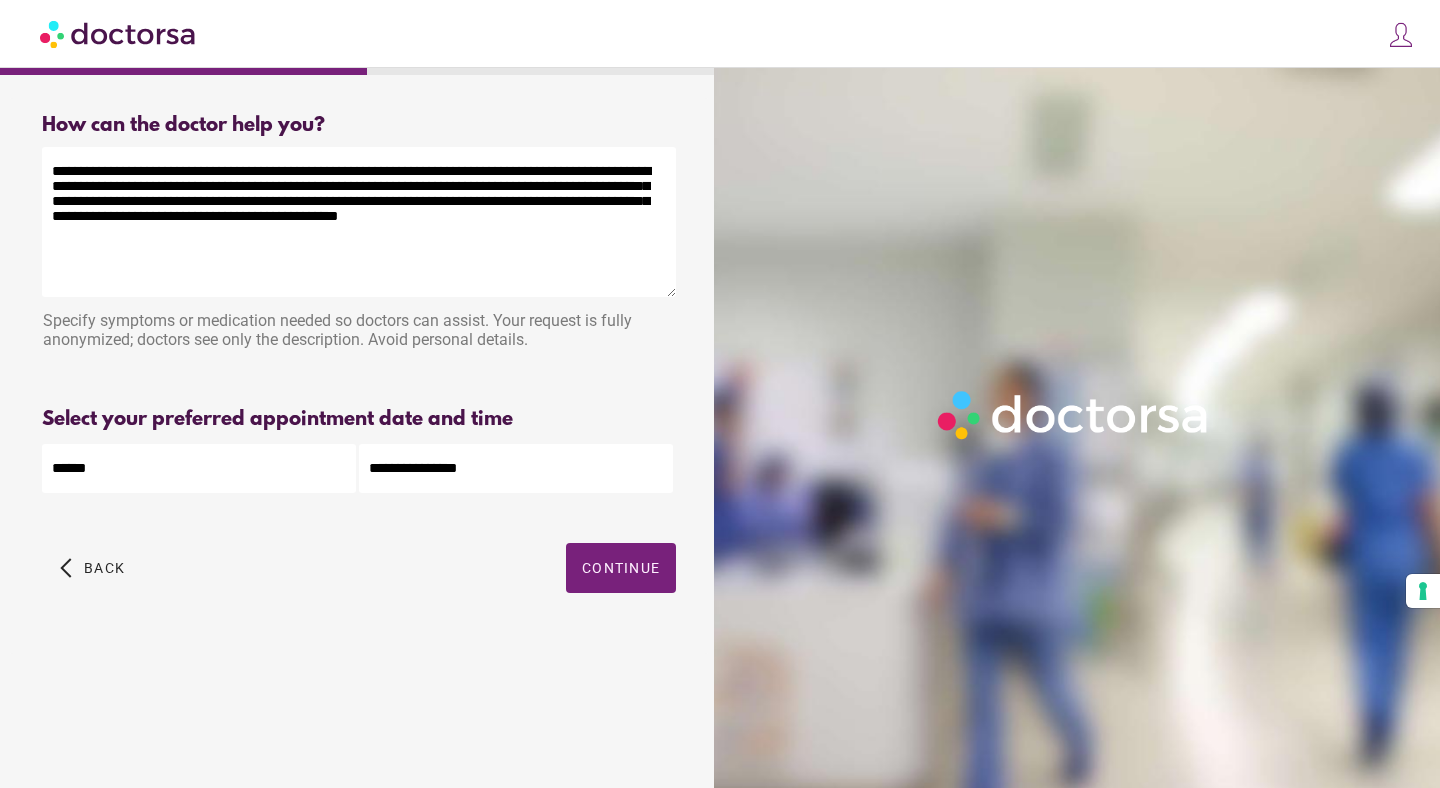 drag, startPoint x: 275, startPoint y: 230, endPoint x: 210, endPoint y: 229, distance: 65.00769 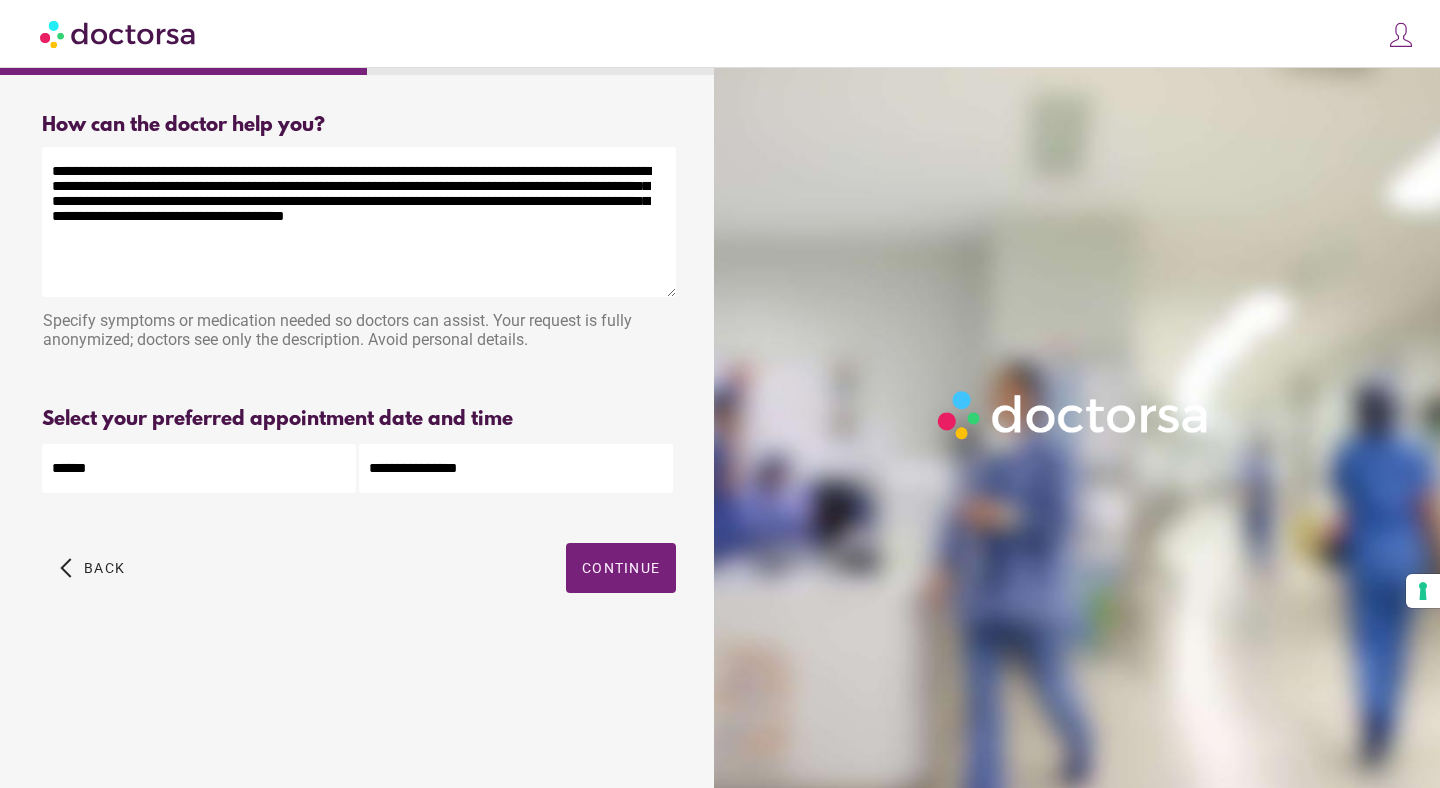 click on "**********" at bounding box center (359, 222) 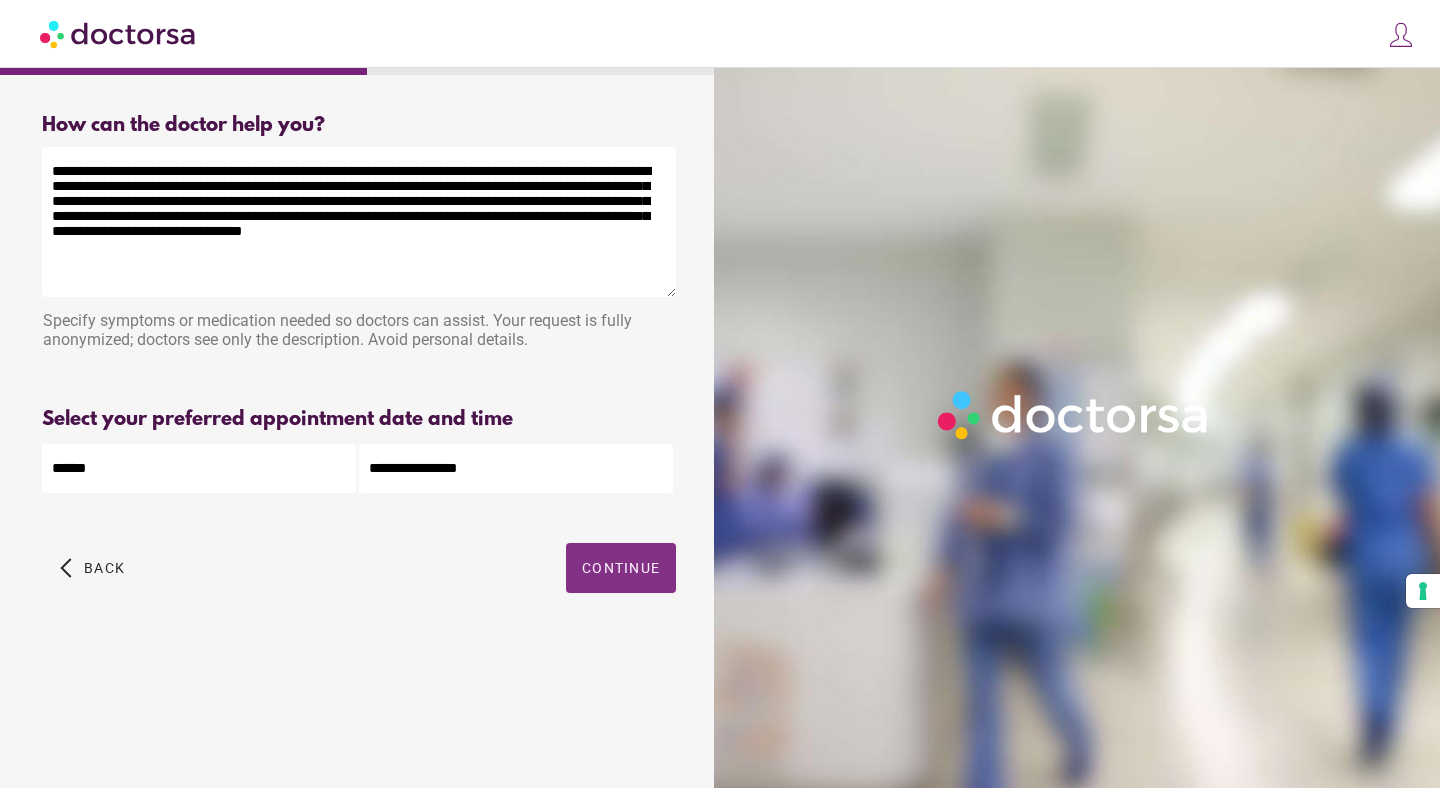 type on "**********" 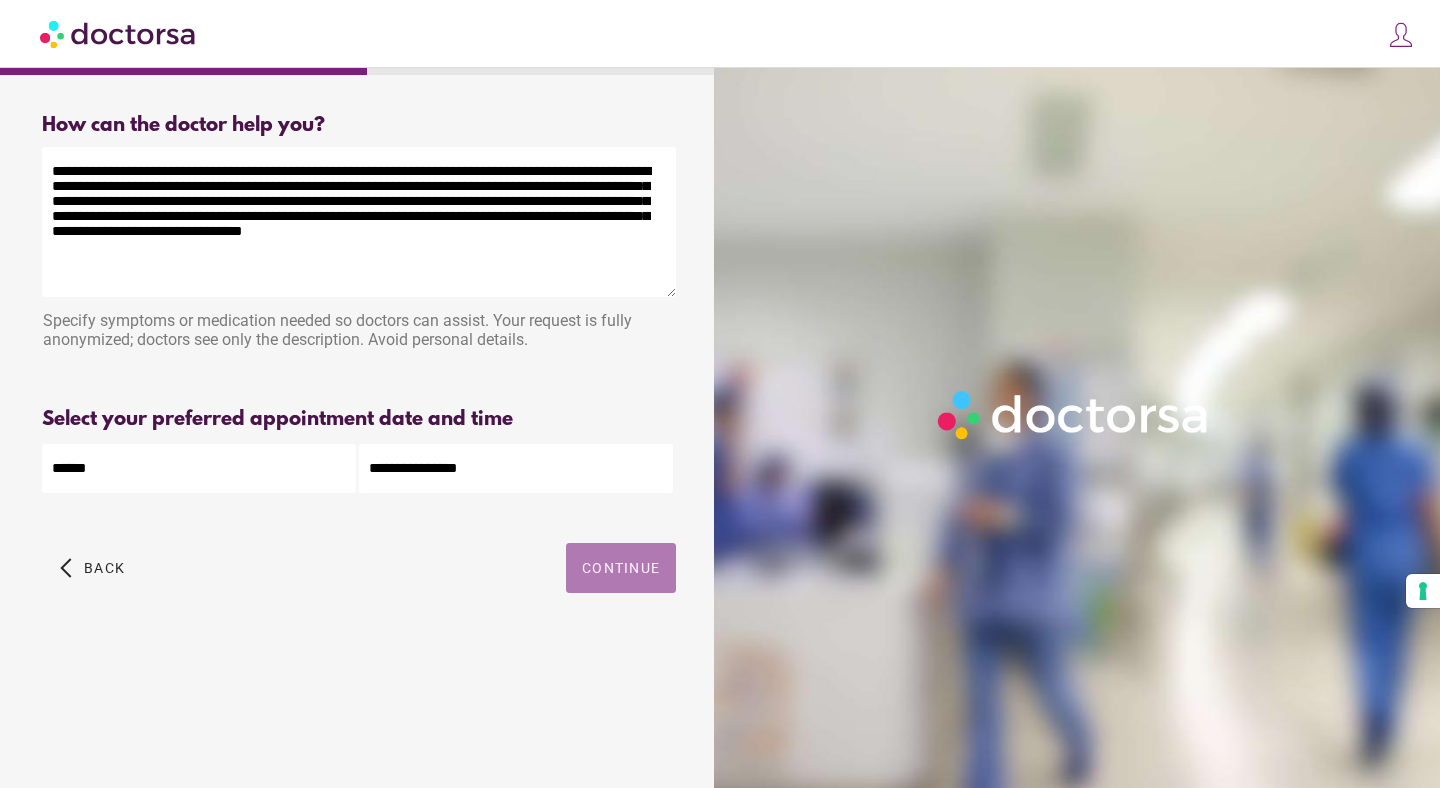 click on "Continue" at bounding box center (621, 568) 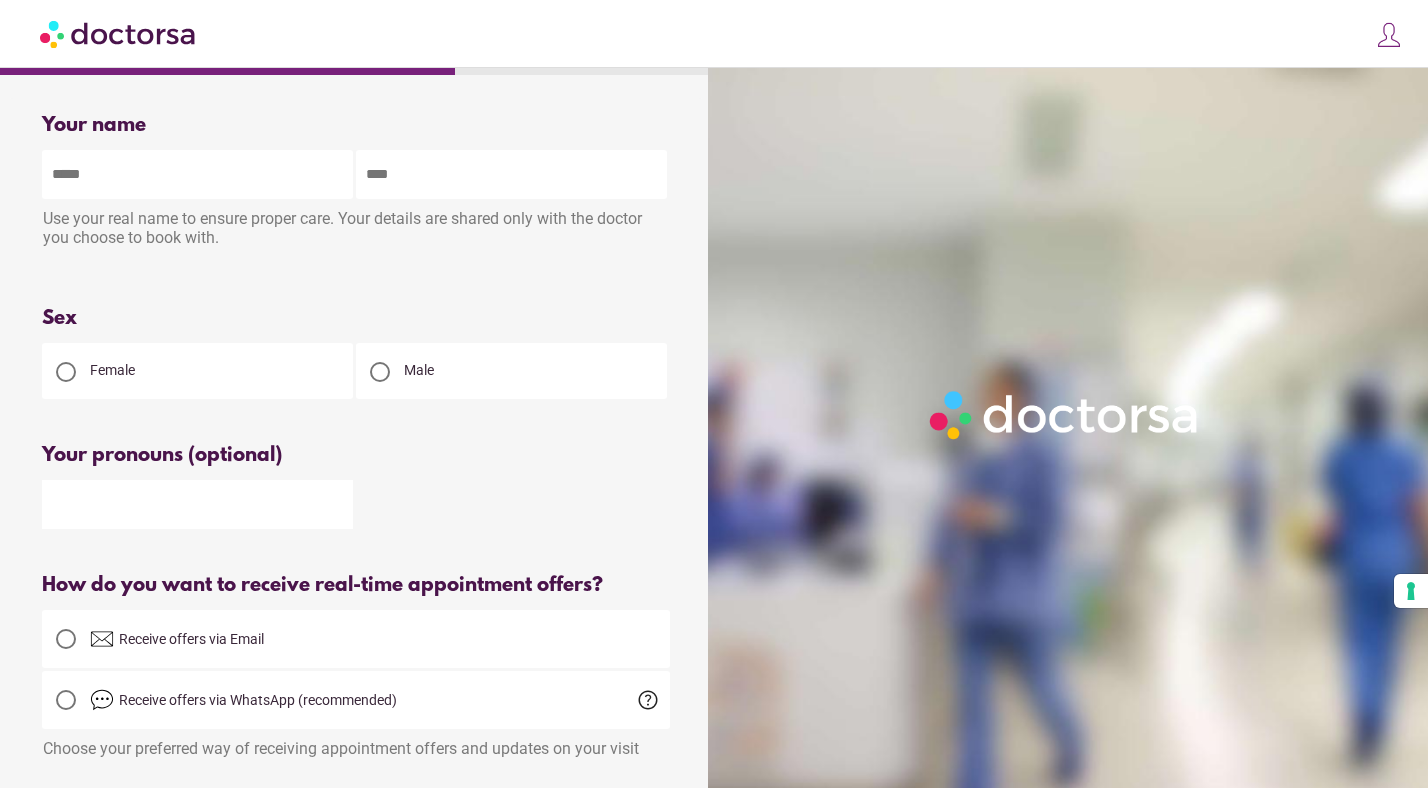 click at bounding box center [197, 174] 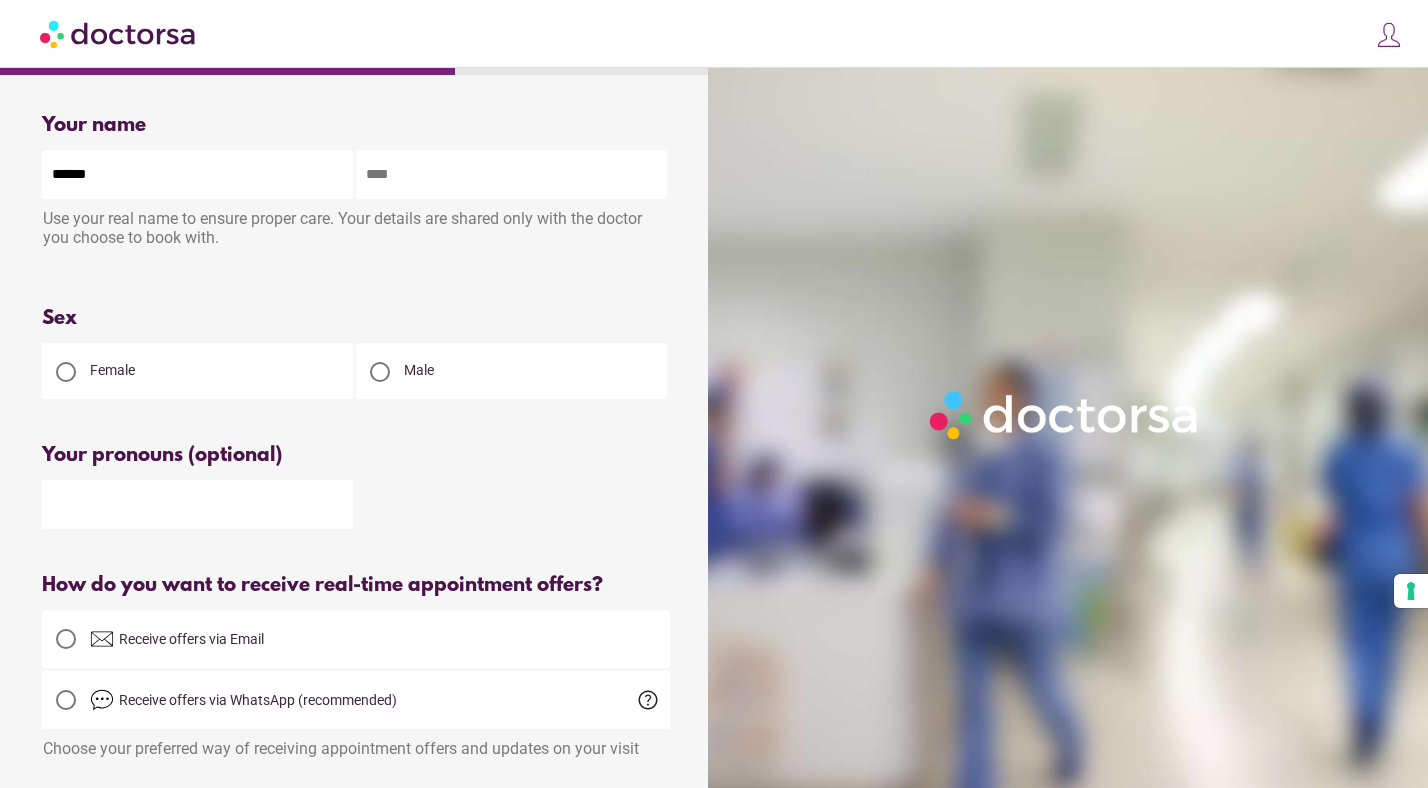 type on "******" 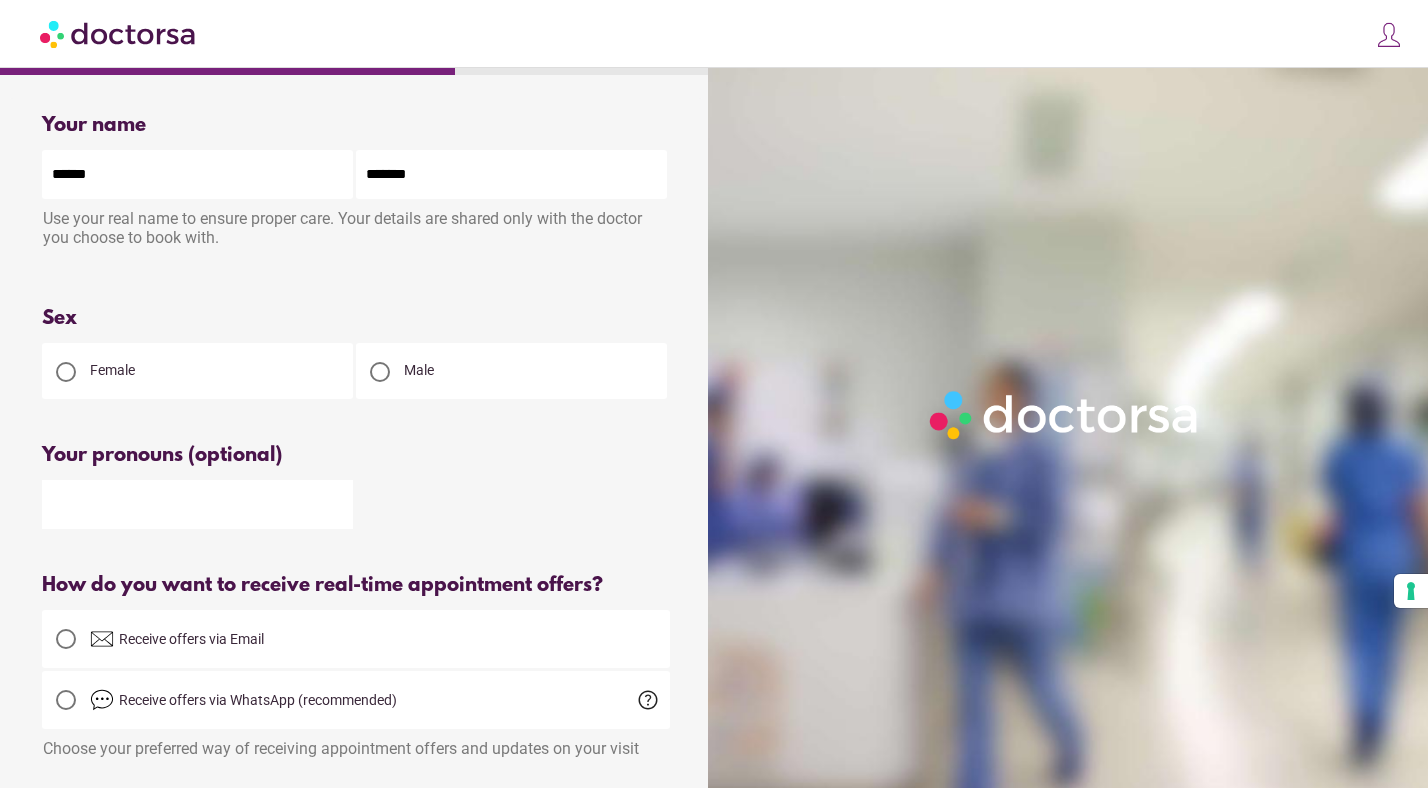 type on "*******" 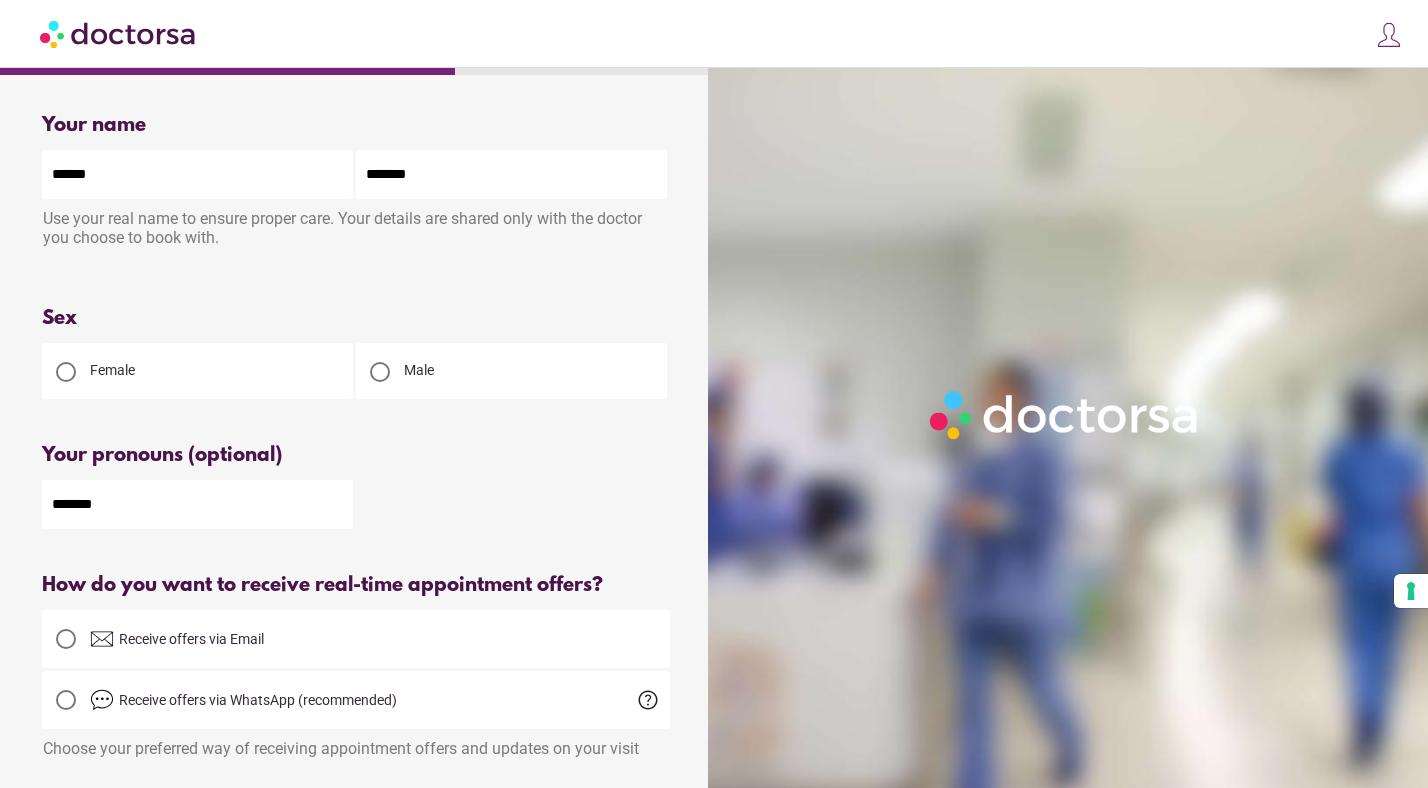 type on "*******" 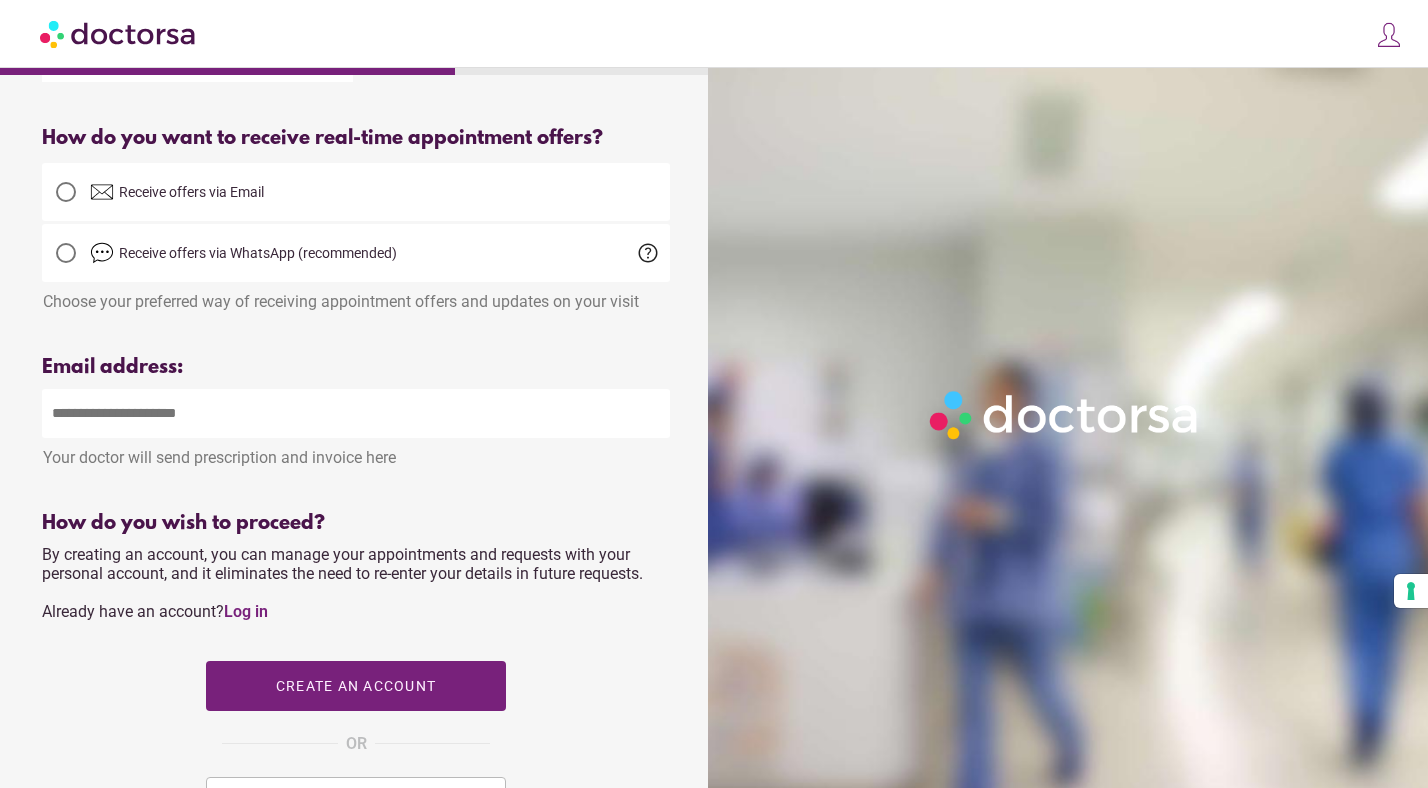scroll, scrollTop: 442, scrollLeft: 0, axis: vertical 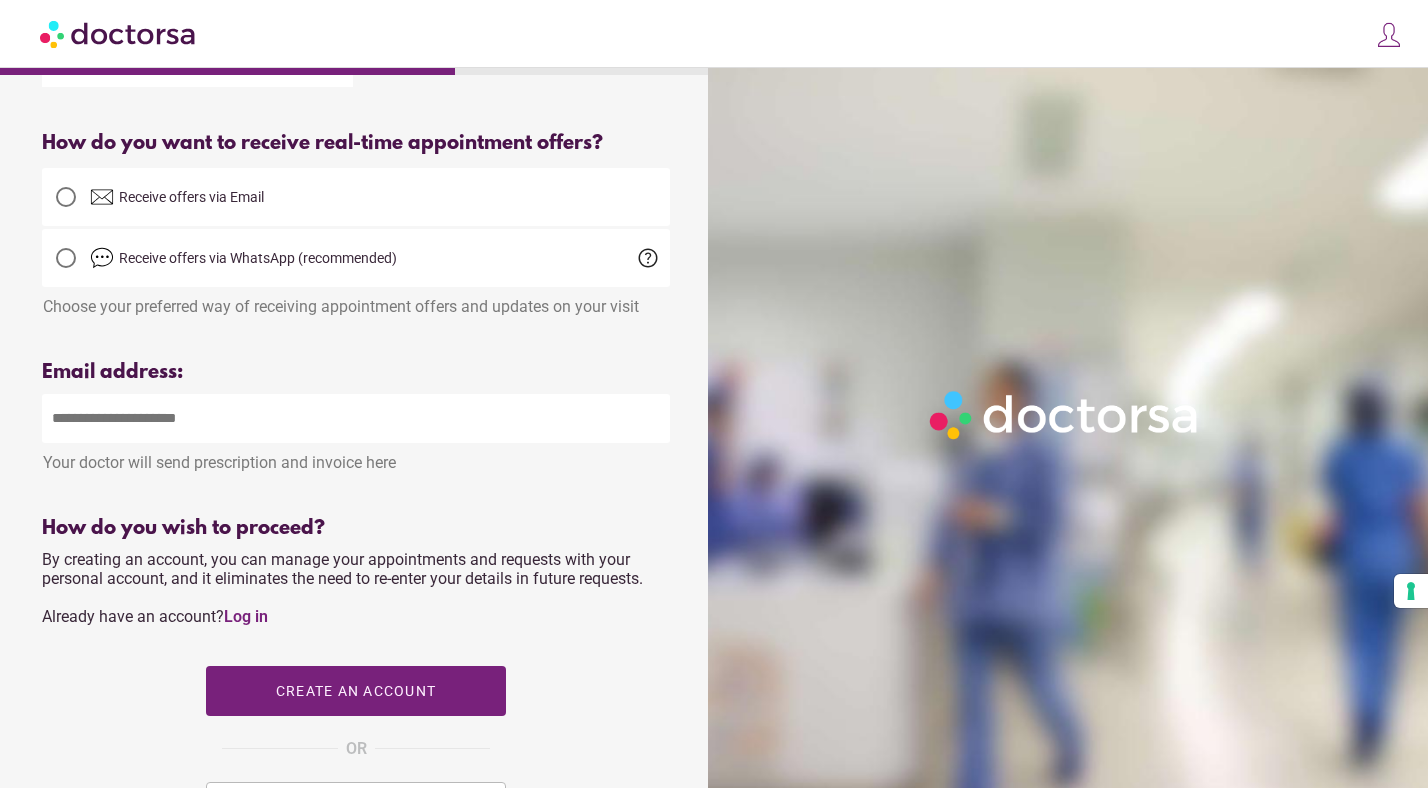 click at bounding box center (356, 418) 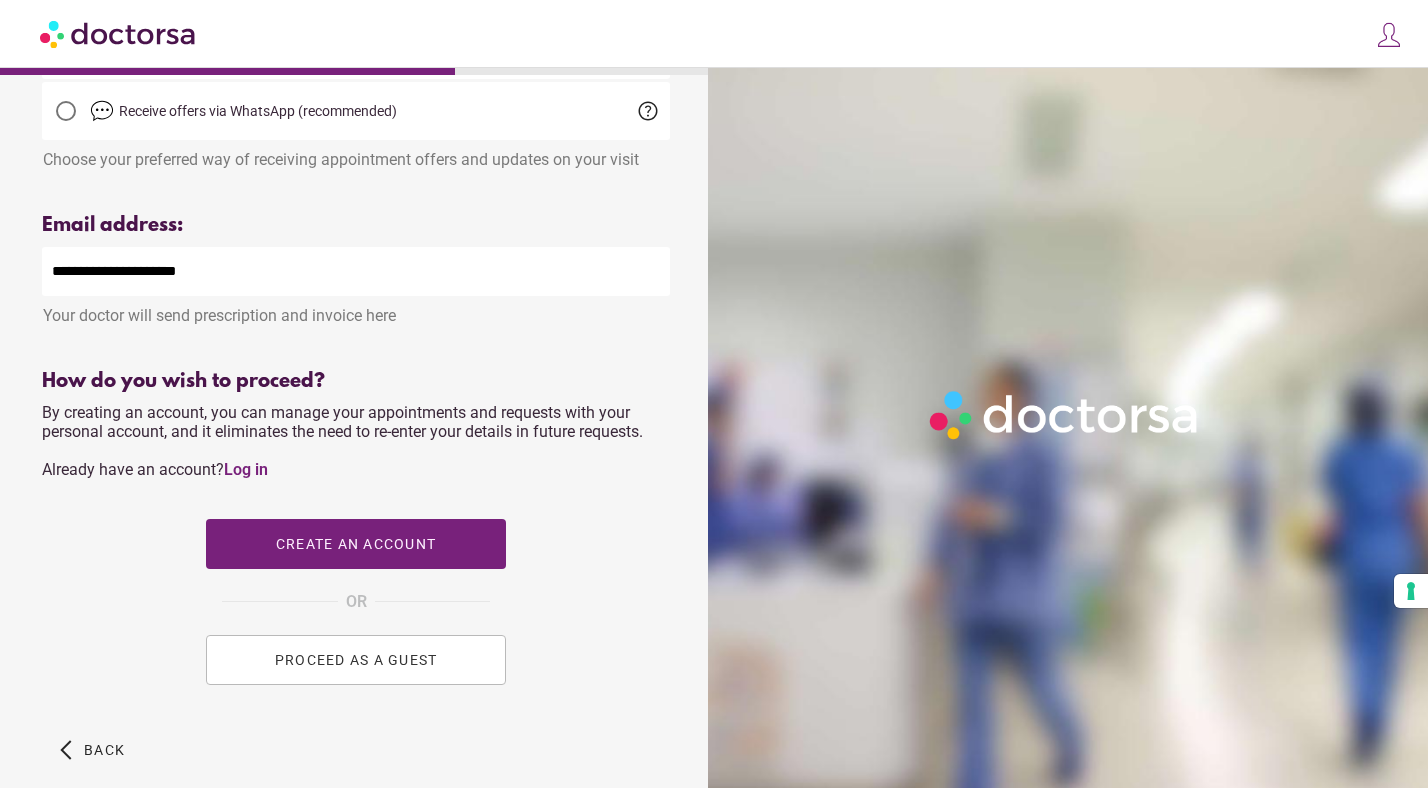 scroll, scrollTop: 594, scrollLeft: 0, axis: vertical 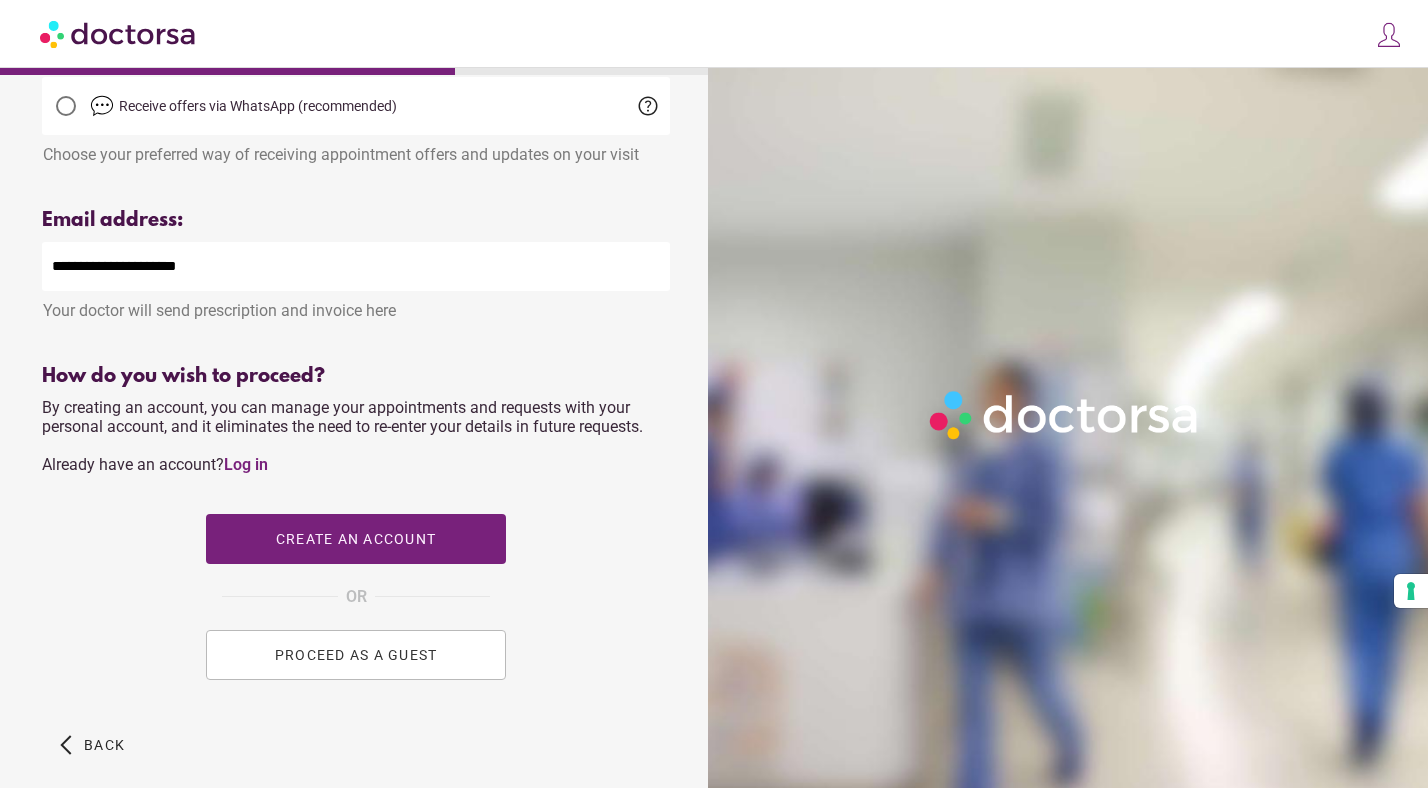 click on "**********" at bounding box center [356, 266] 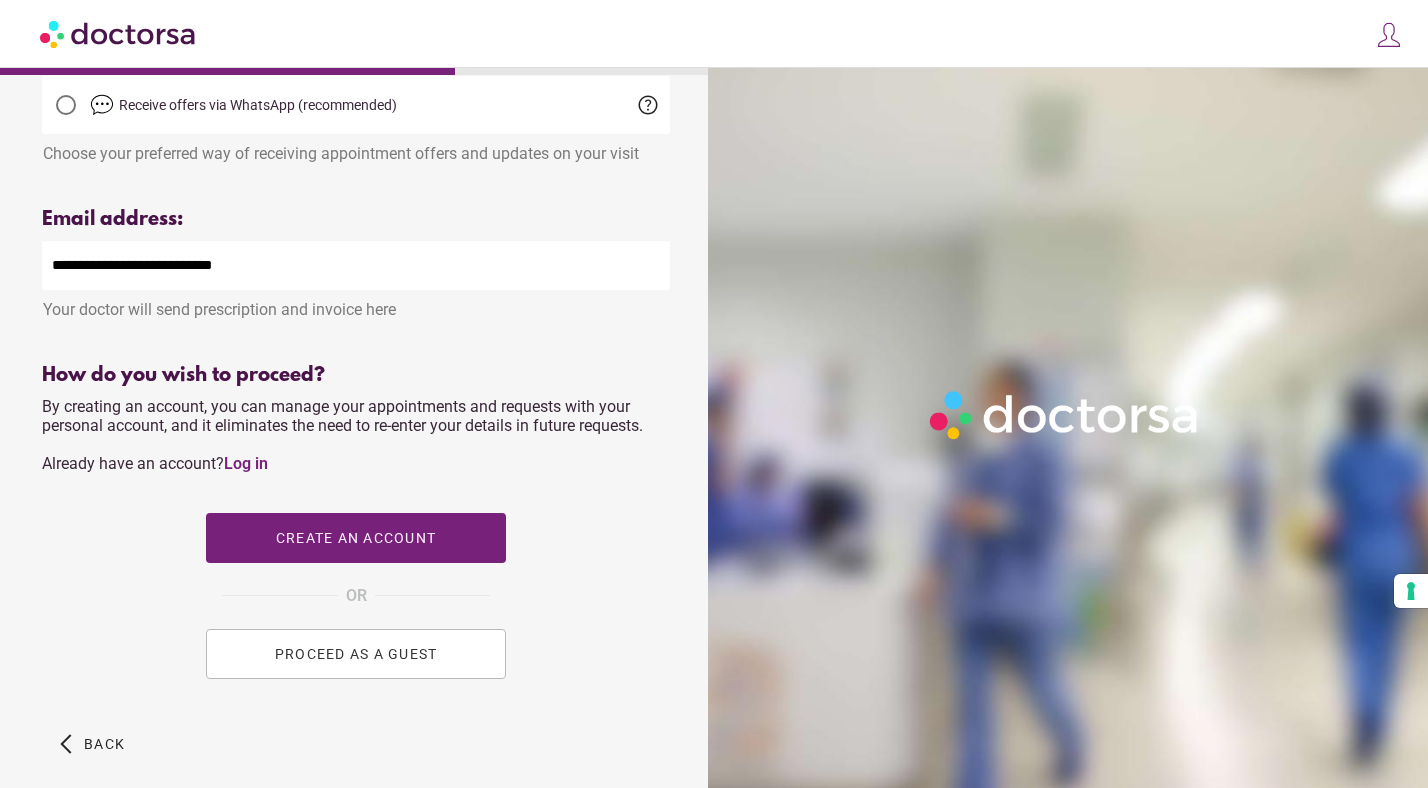 scroll, scrollTop: 600, scrollLeft: 0, axis: vertical 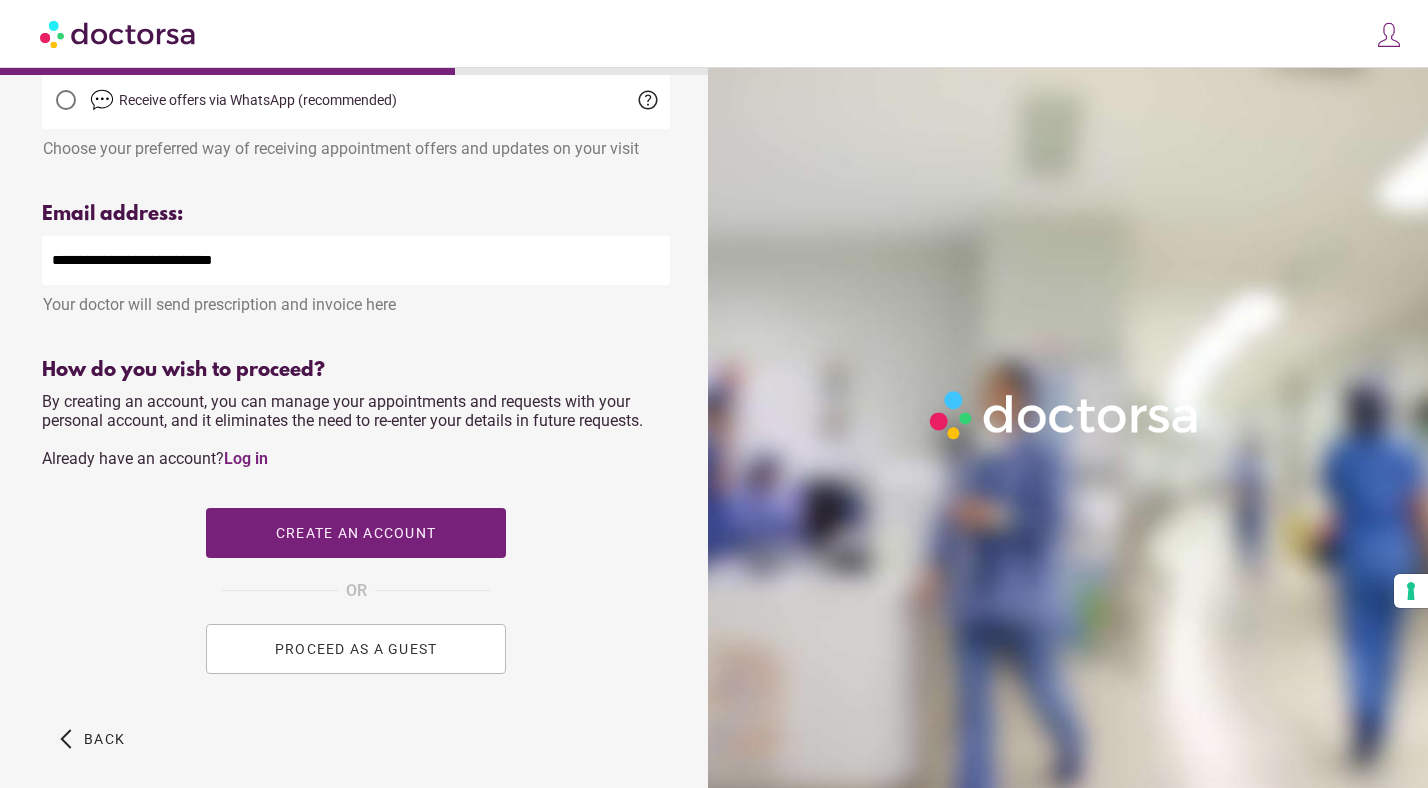 type on "**********" 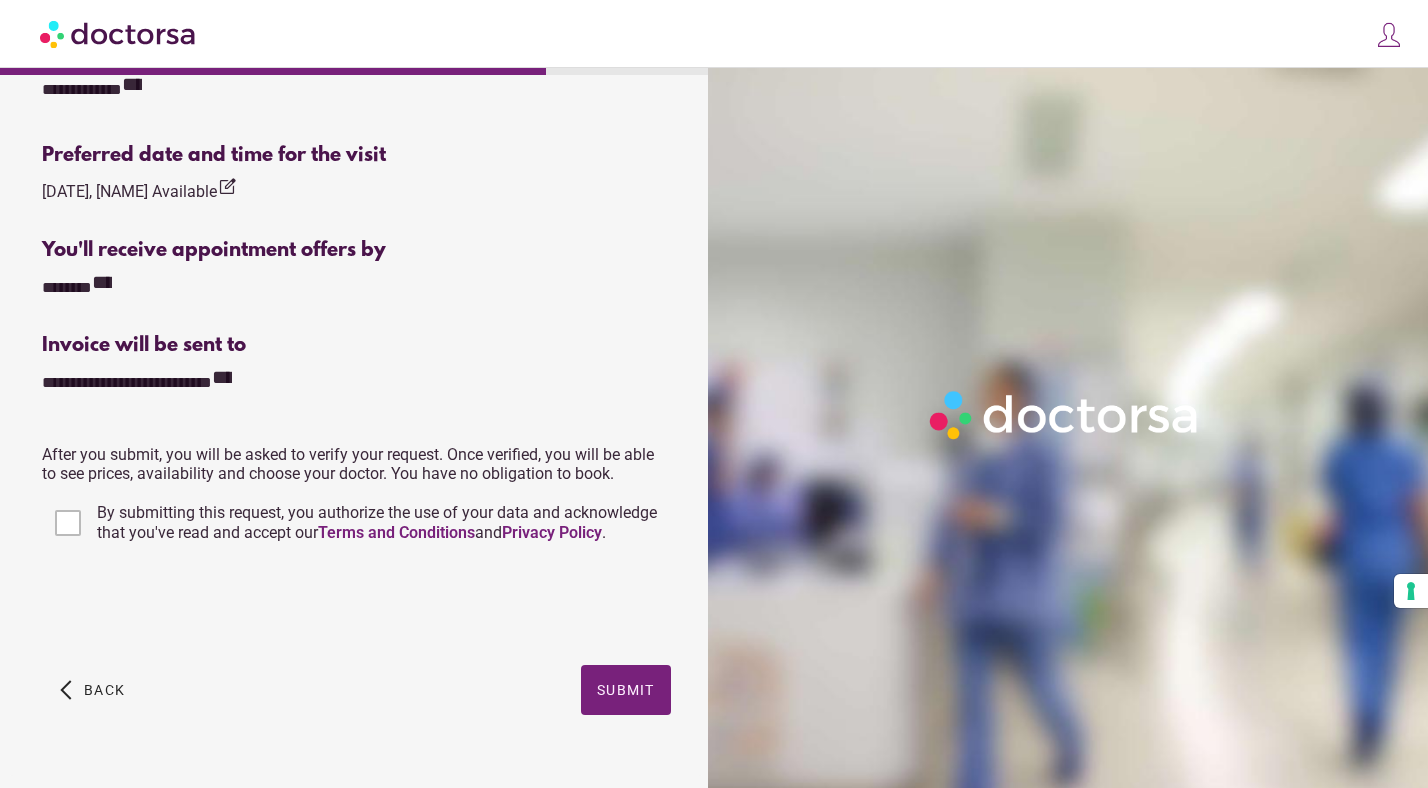 scroll, scrollTop: 726, scrollLeft: 0, axis: vertical 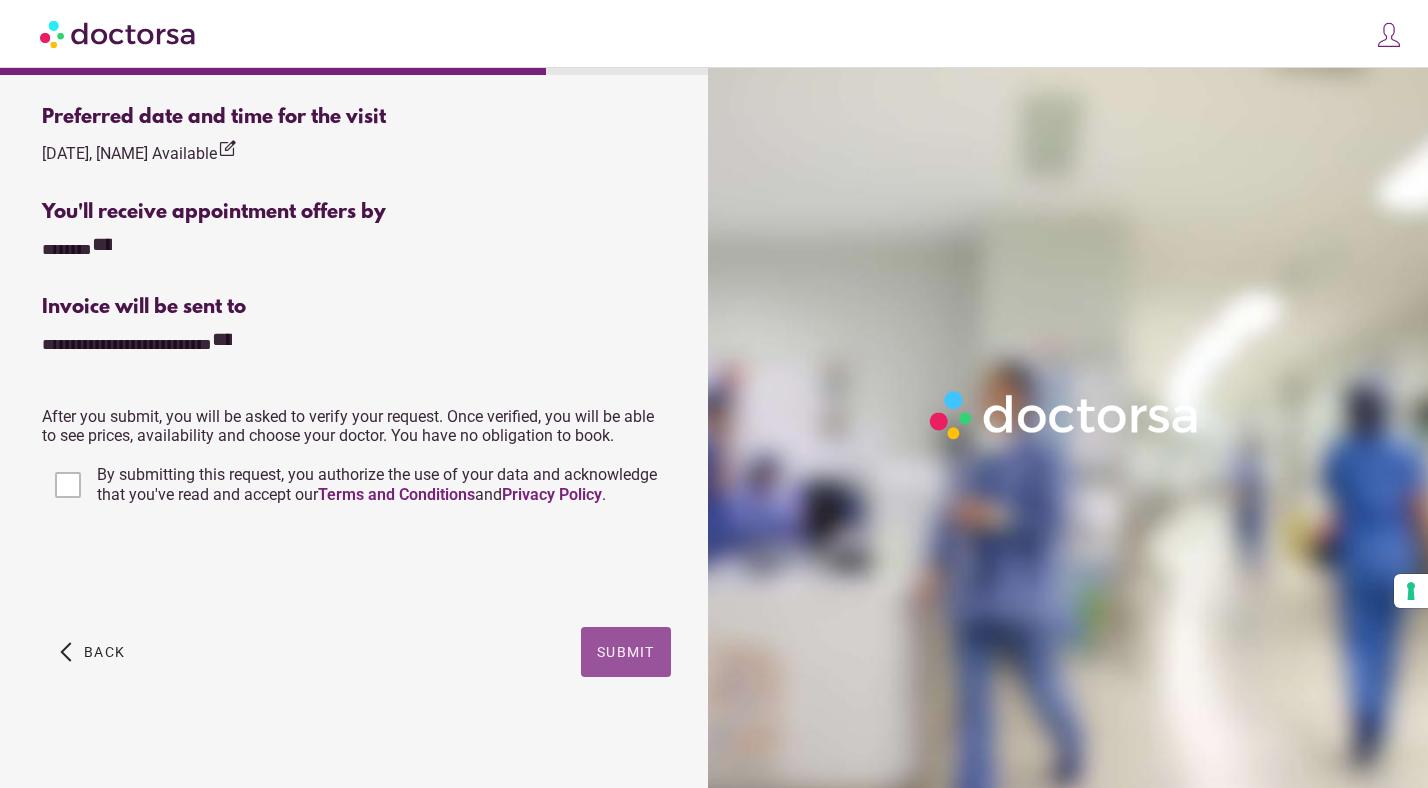 click on "Submit" at bounding box center [626, 652] 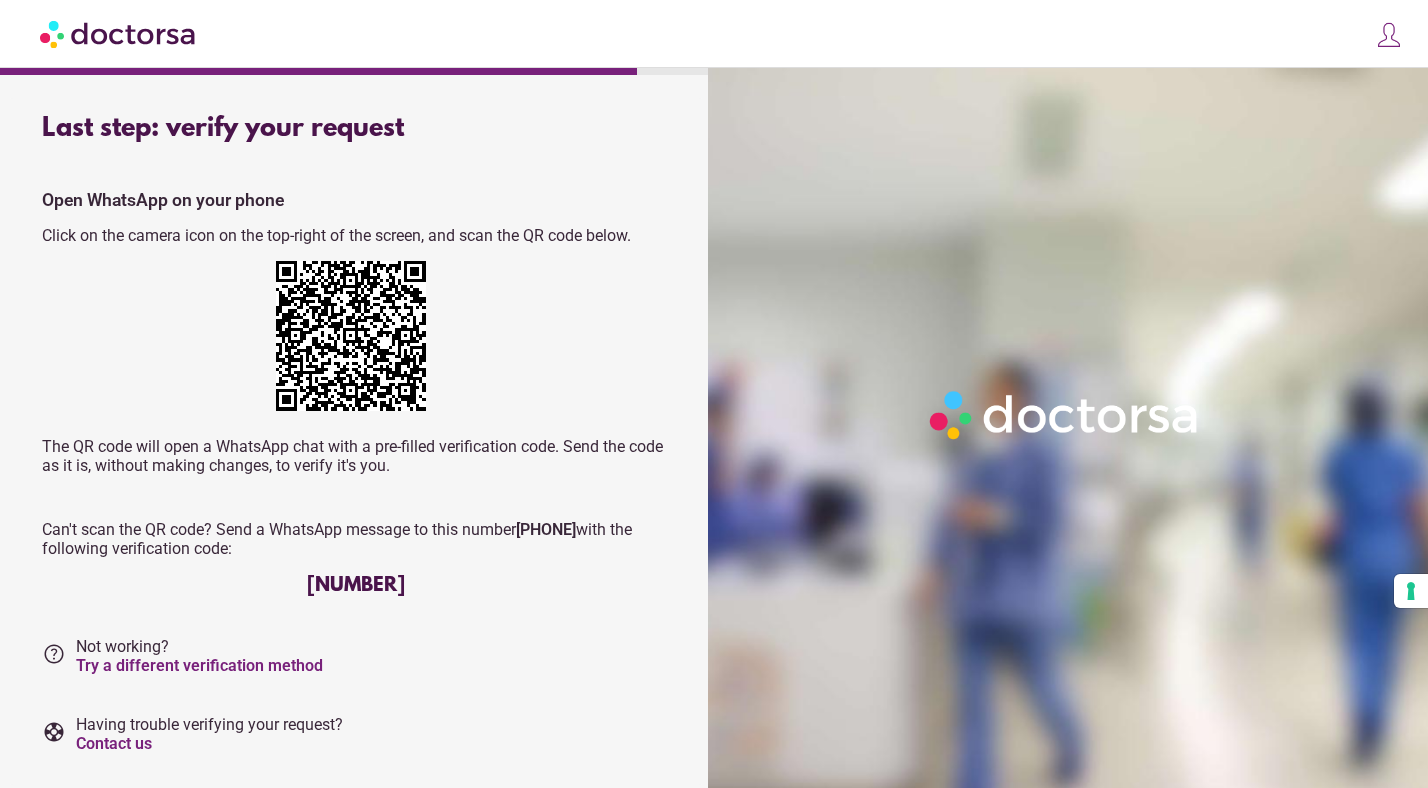 scroll, scrollTop: 0, scrollLeft: 0, axis: both 